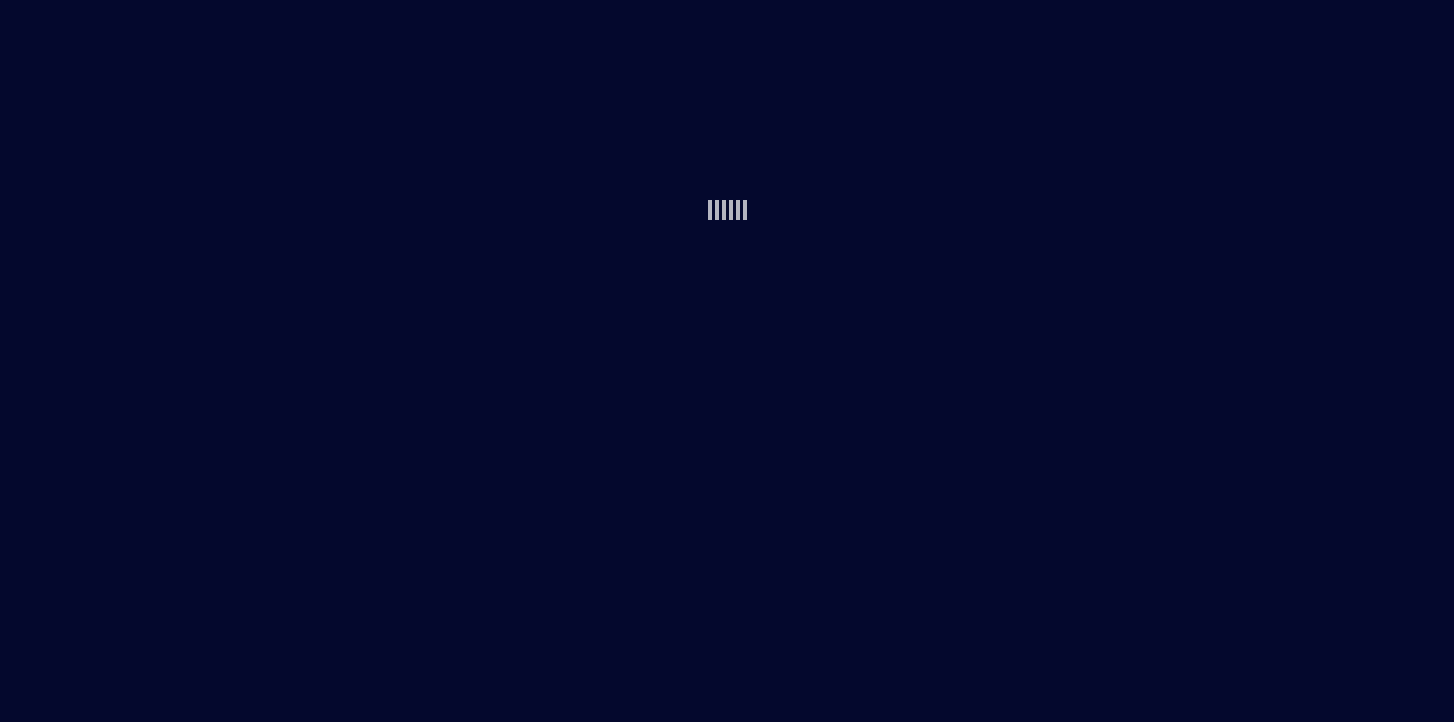scroll, scrollTop: 0, scrollLeft: 0, axis: both 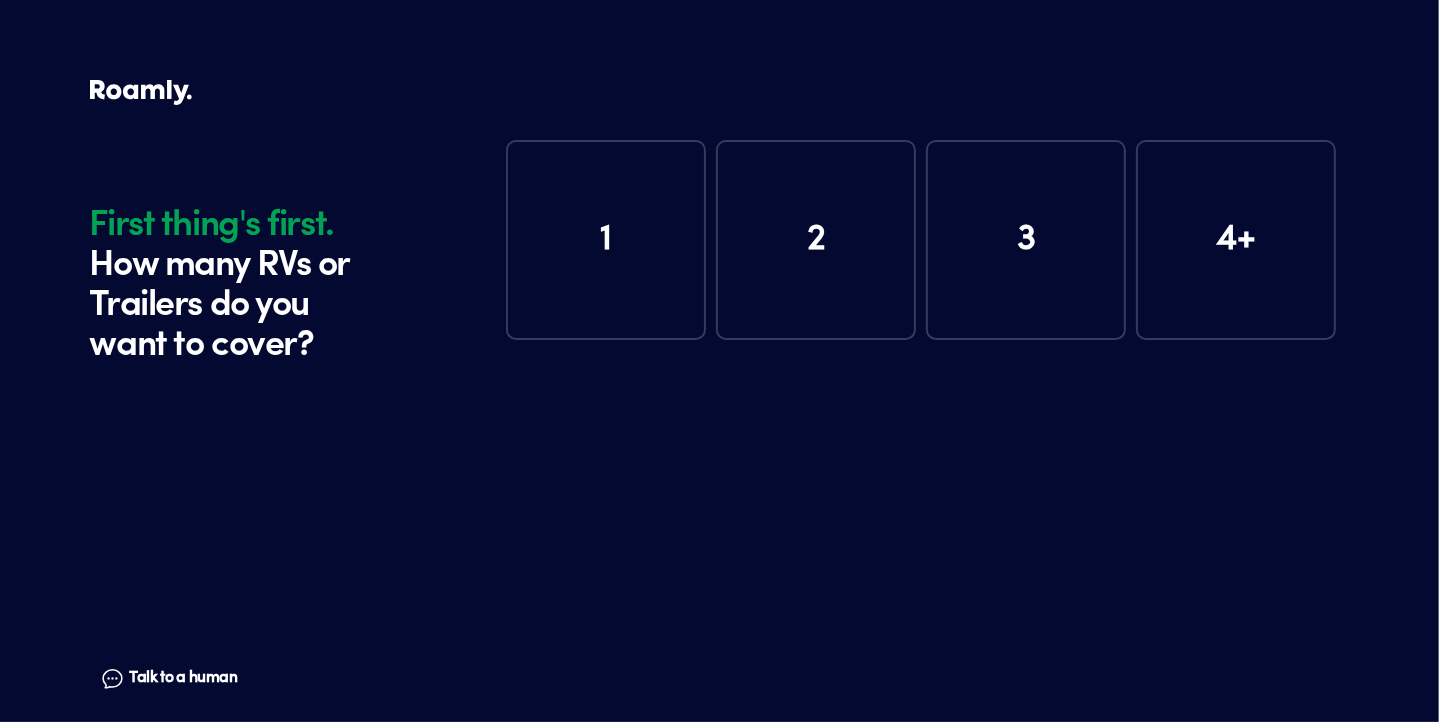 click on "1" at bounding box center (606, 240) 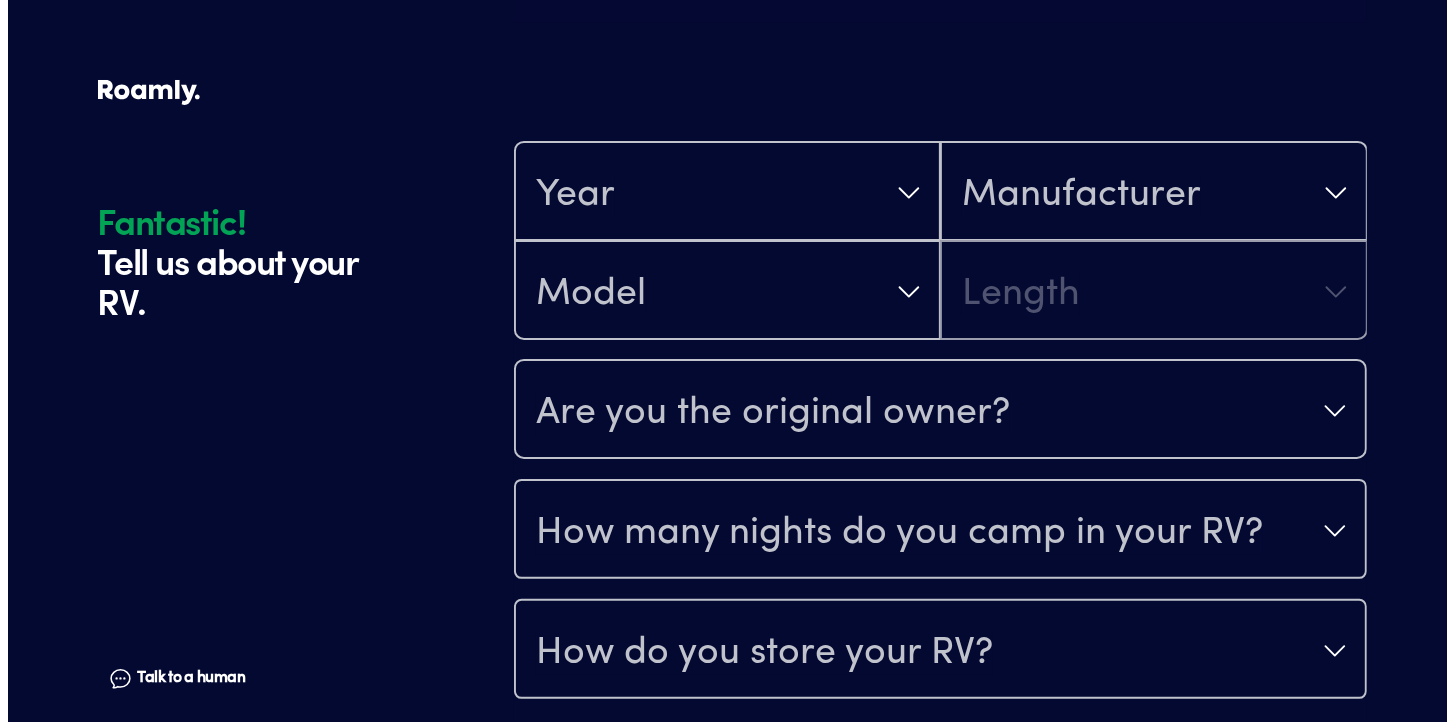 scroll, scrollTop: 390, scrollLeft: 0, axis: vertical 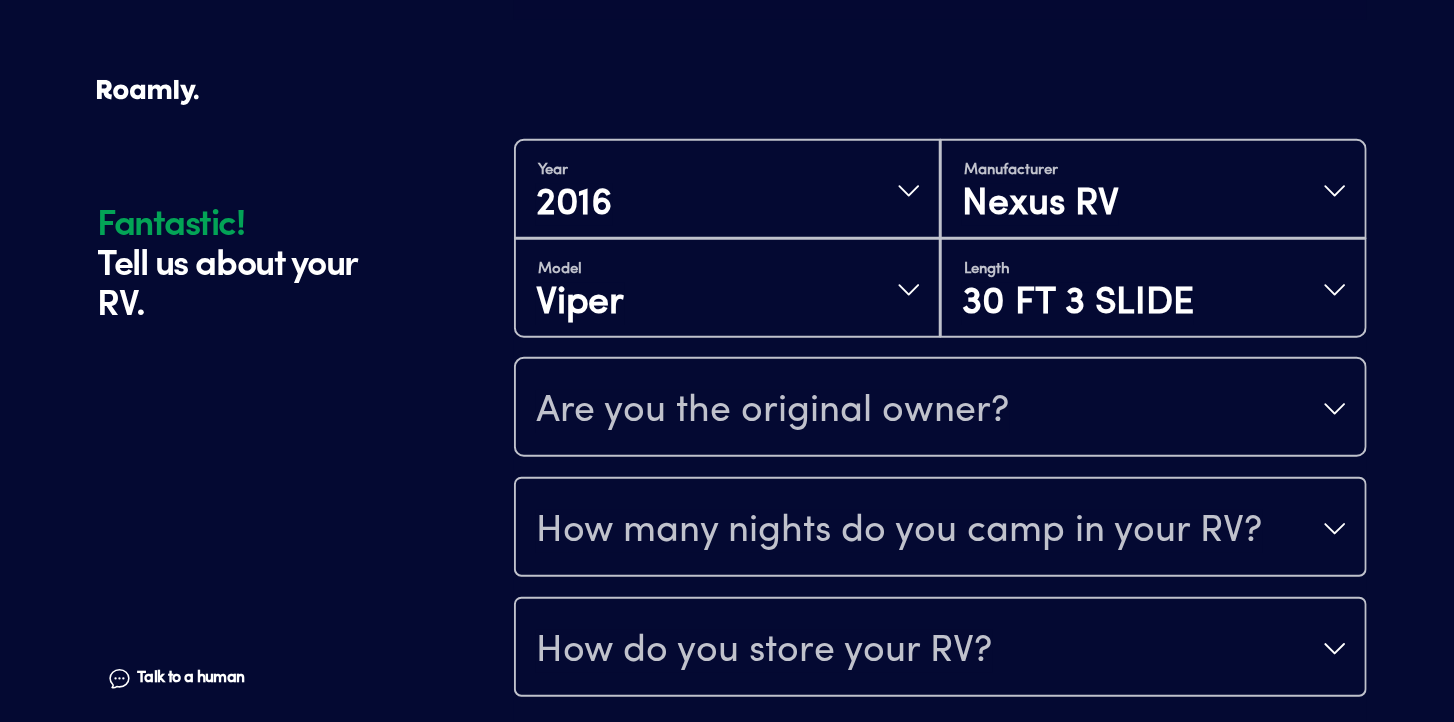 click on "Are you the original owner?" at bounding box center (773, 411) 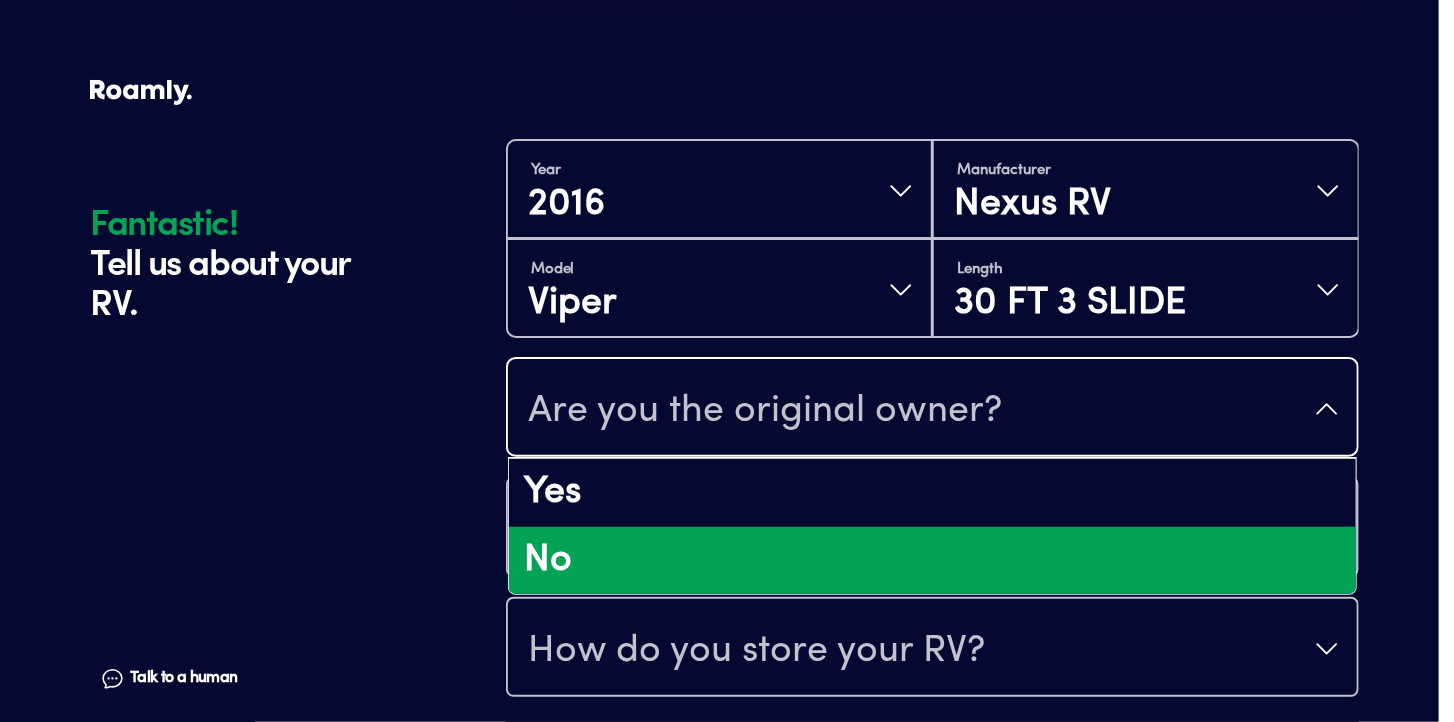 click on "No" at bounding box center [932, 561] 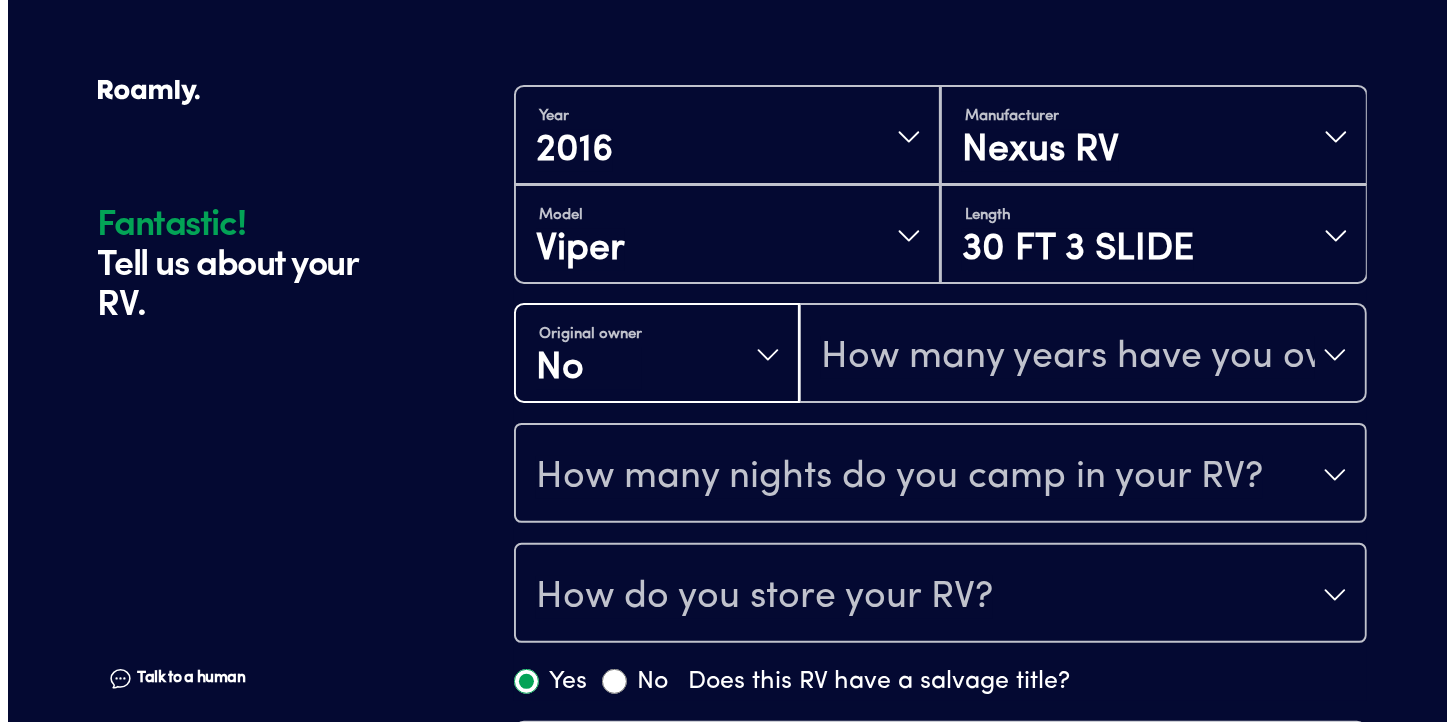 scroll, scrollTop: 490, scrollLeft: 0, axis: vertical 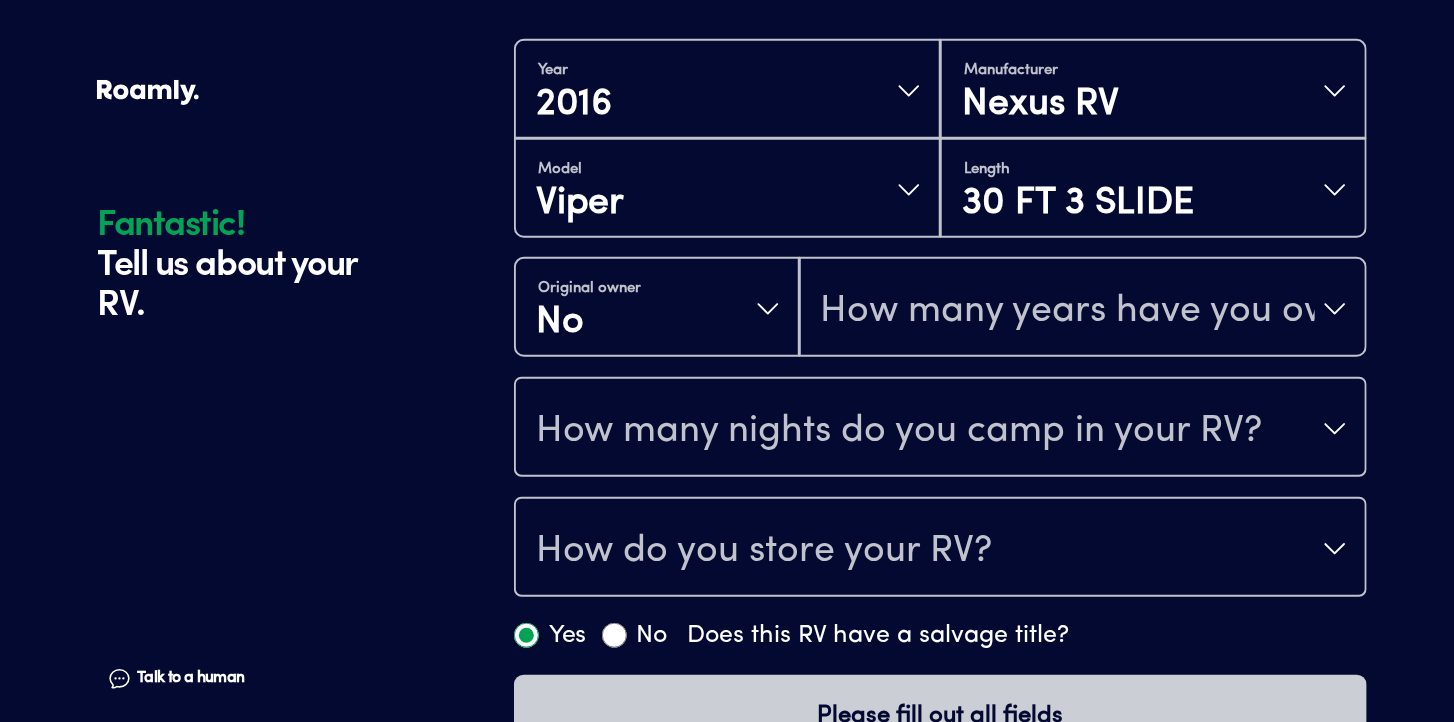 click on "How many years have you owned it?" at bounding box center (1068, 311) 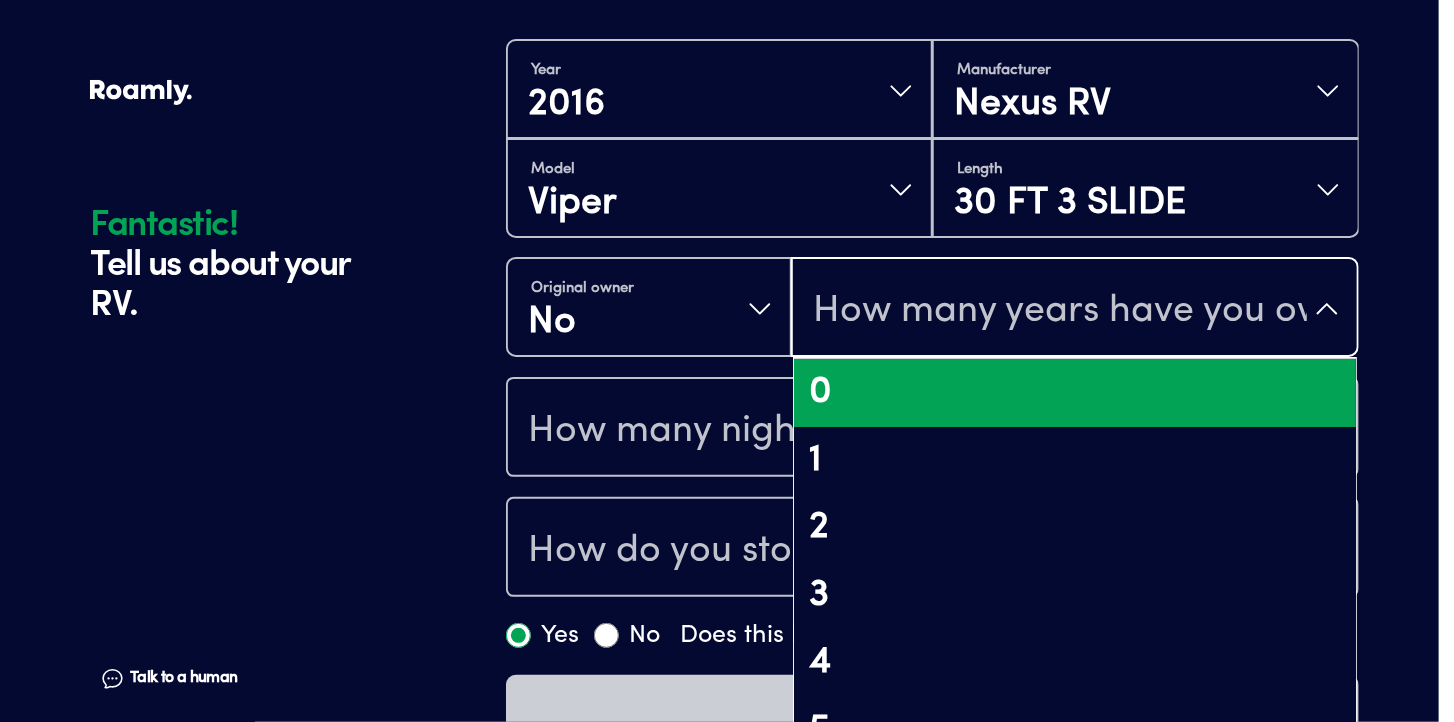 click on "0" at bounding box center (1075, 393) 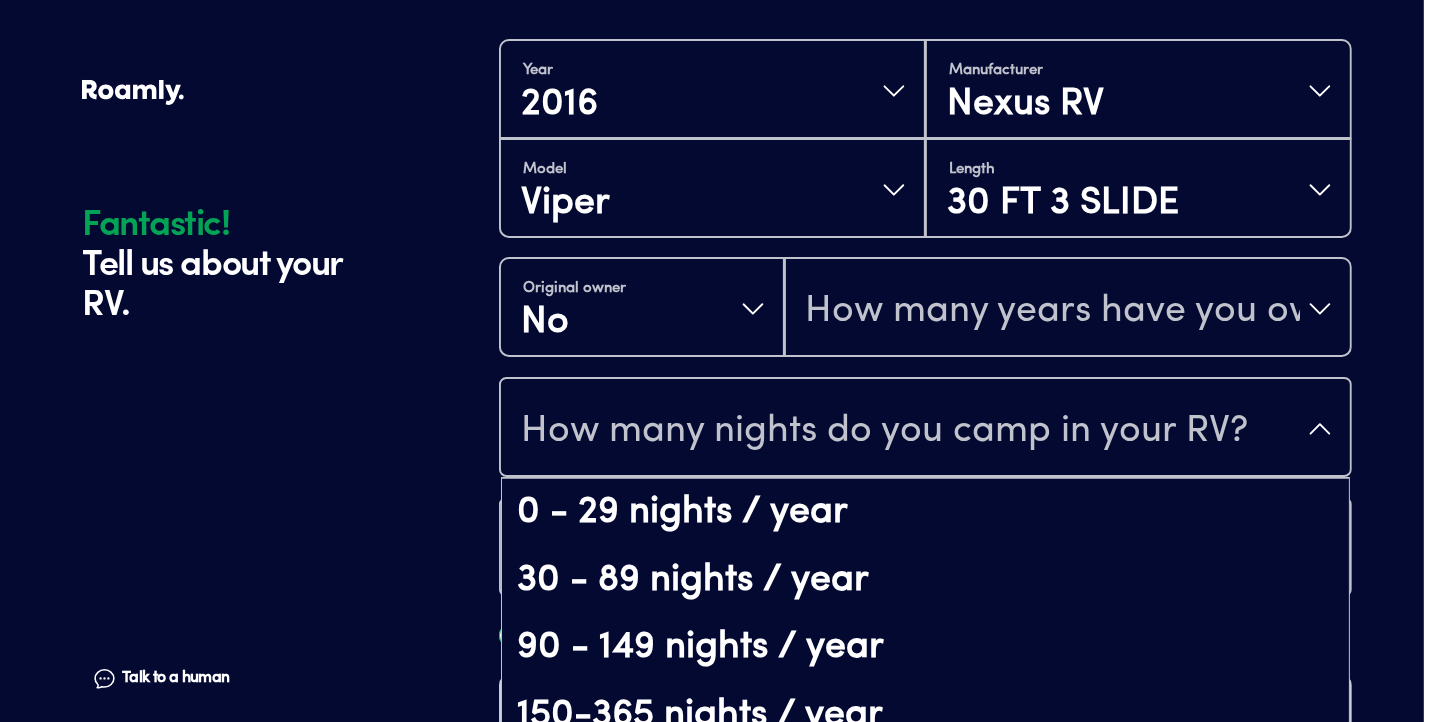 click on "How many nights do you camp in your RV?" at bounding box center (884, 431) 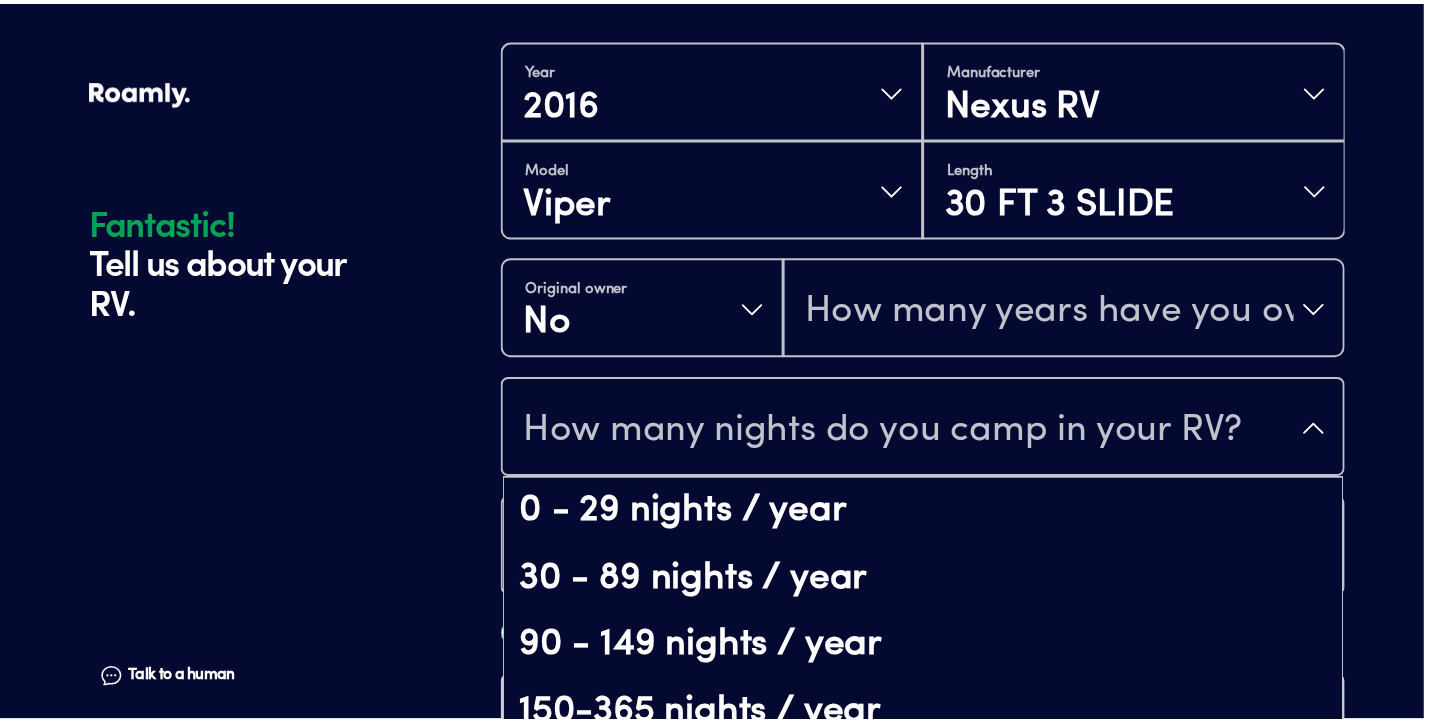 scroll, scrollTop: 40, scrollLeft: 0, axis: vertical 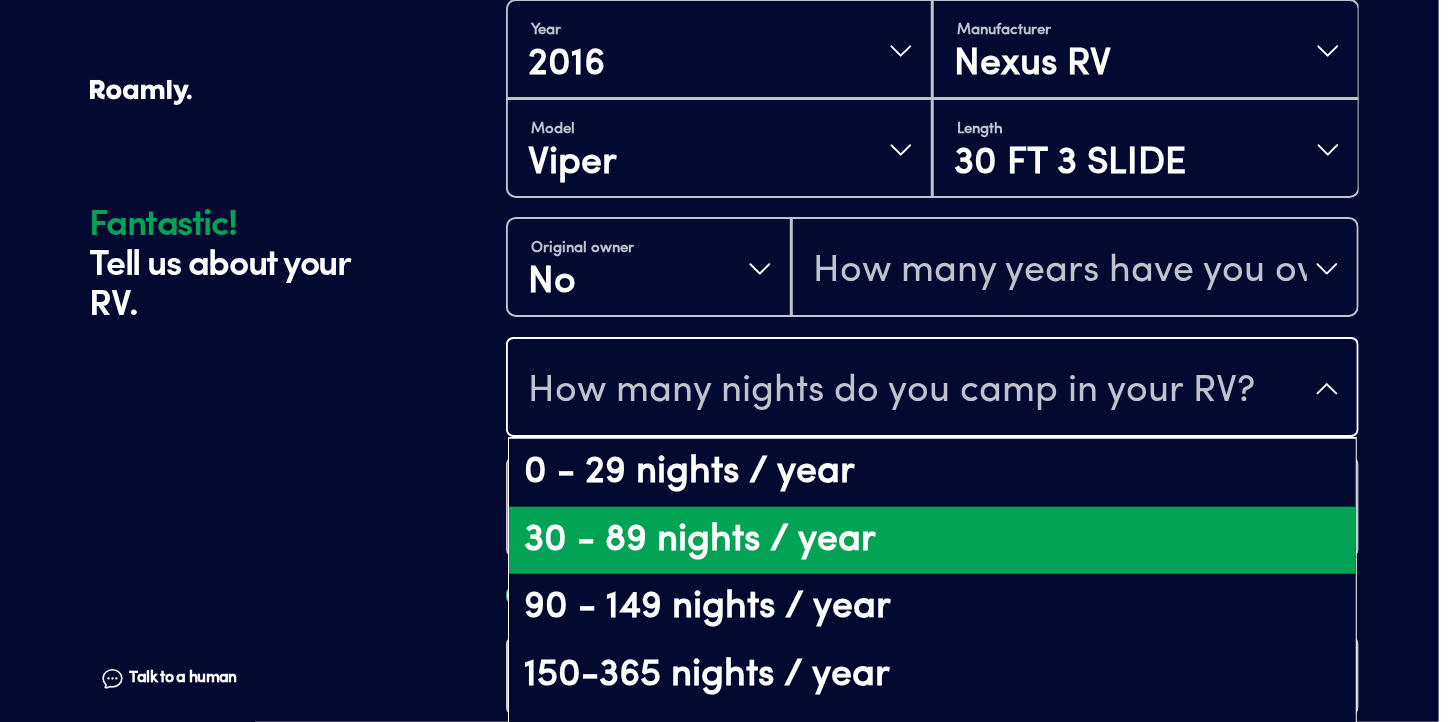 click on "30 - 89 nights / year" at bounding box center [932, 541] 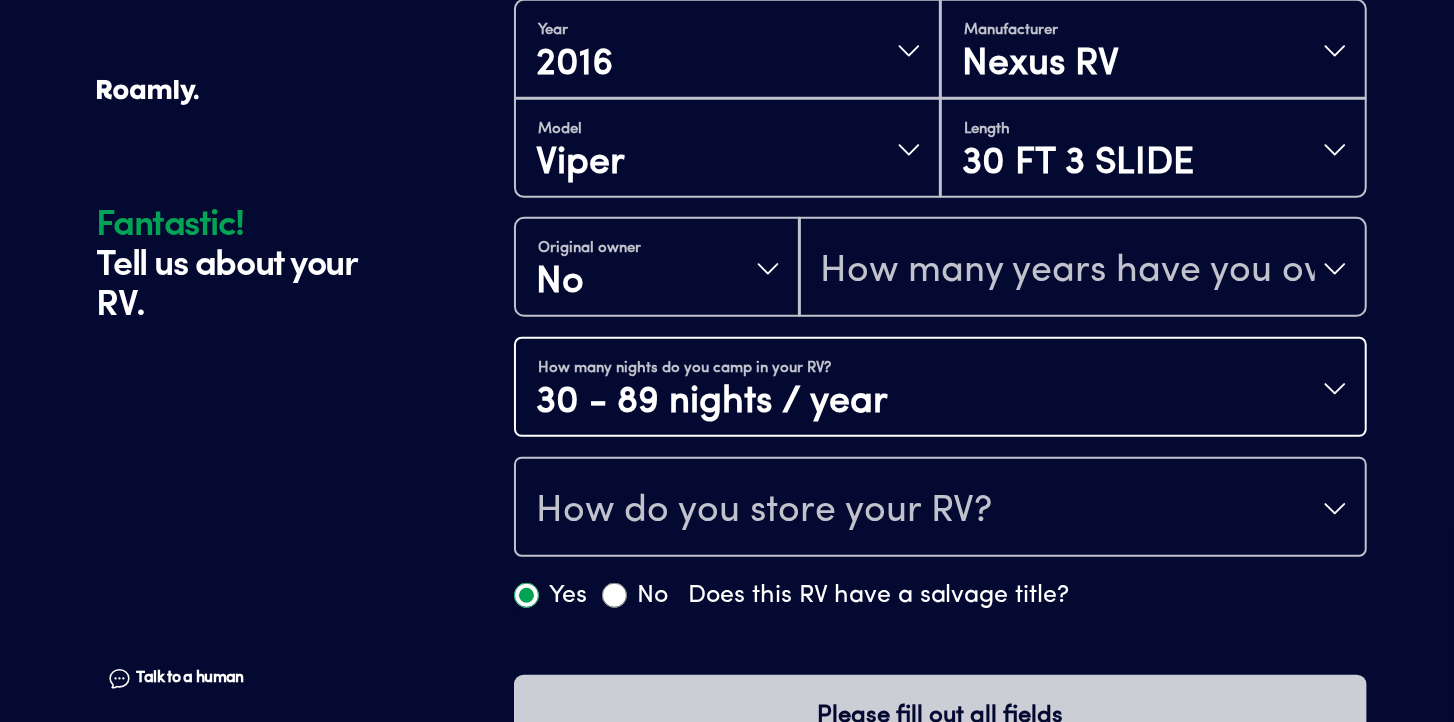 scroll, scrollTop: 0, scrollLeft: 0, axis: both 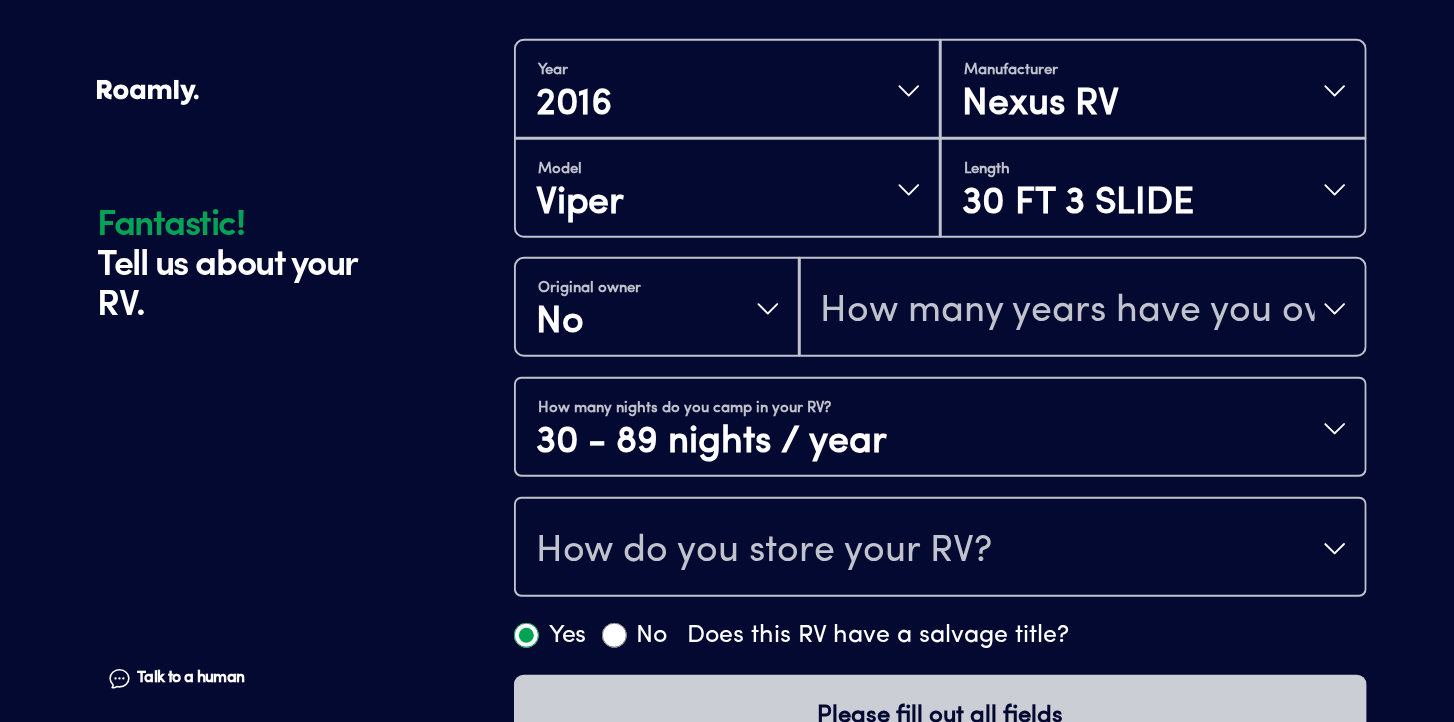 click on "How do you store your RV?" at bounding box center (764, 551) 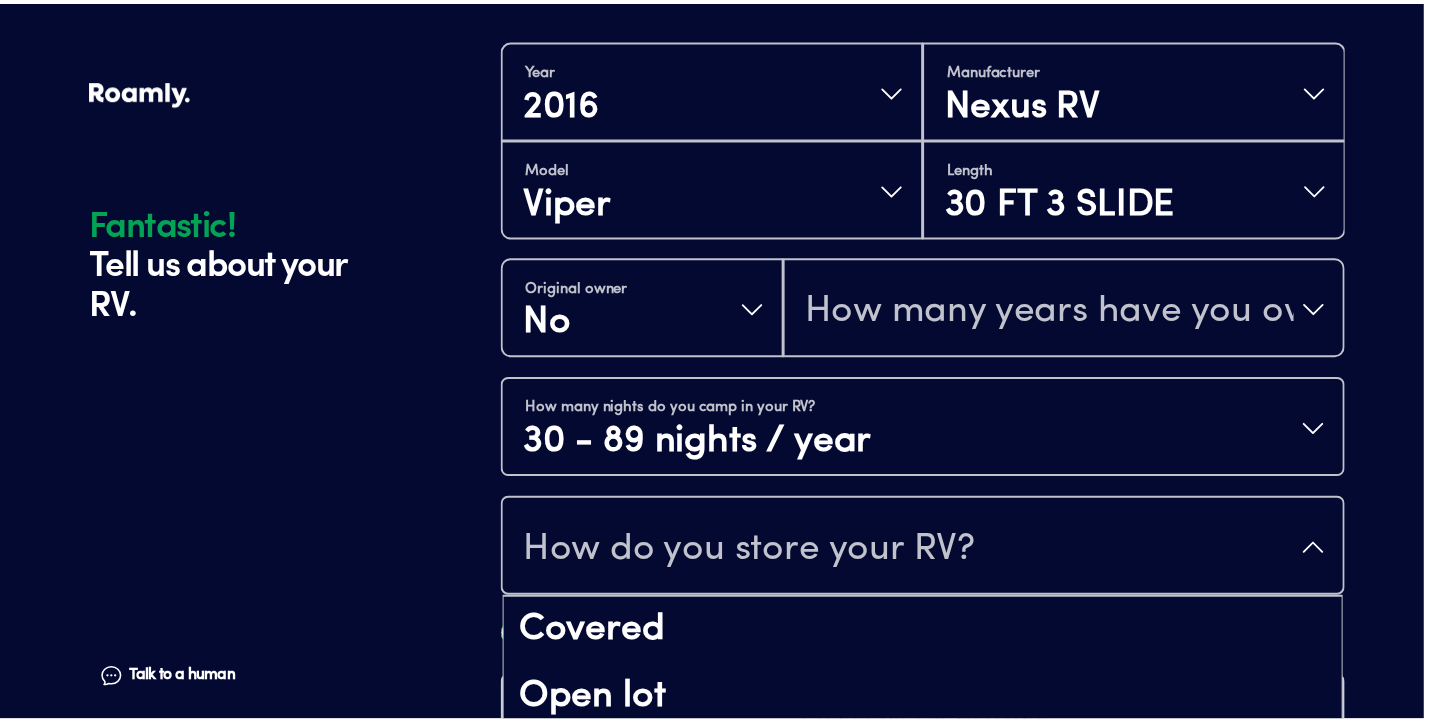 scroll, scrollTop: 24, scrollLeft: 0, axis: vertical 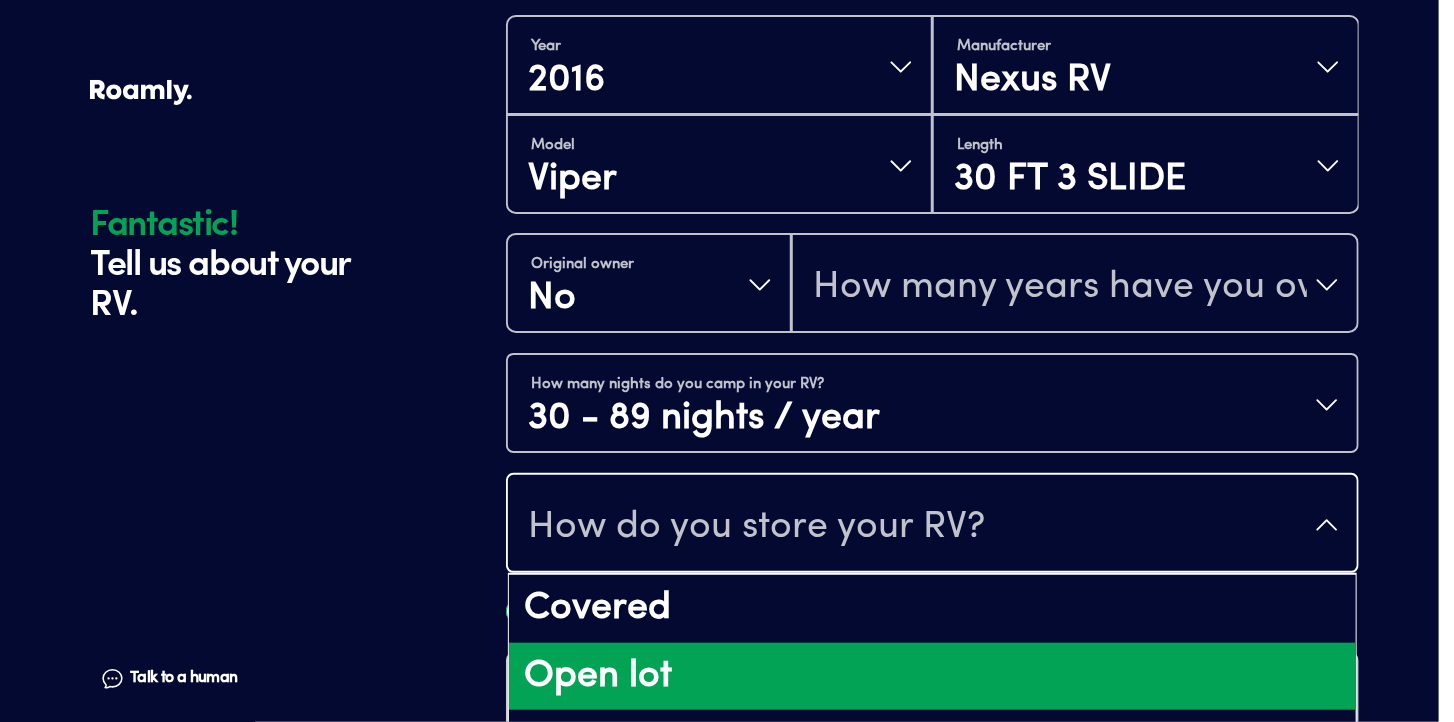 click on "Open lot" at bounding box center [932, 677] 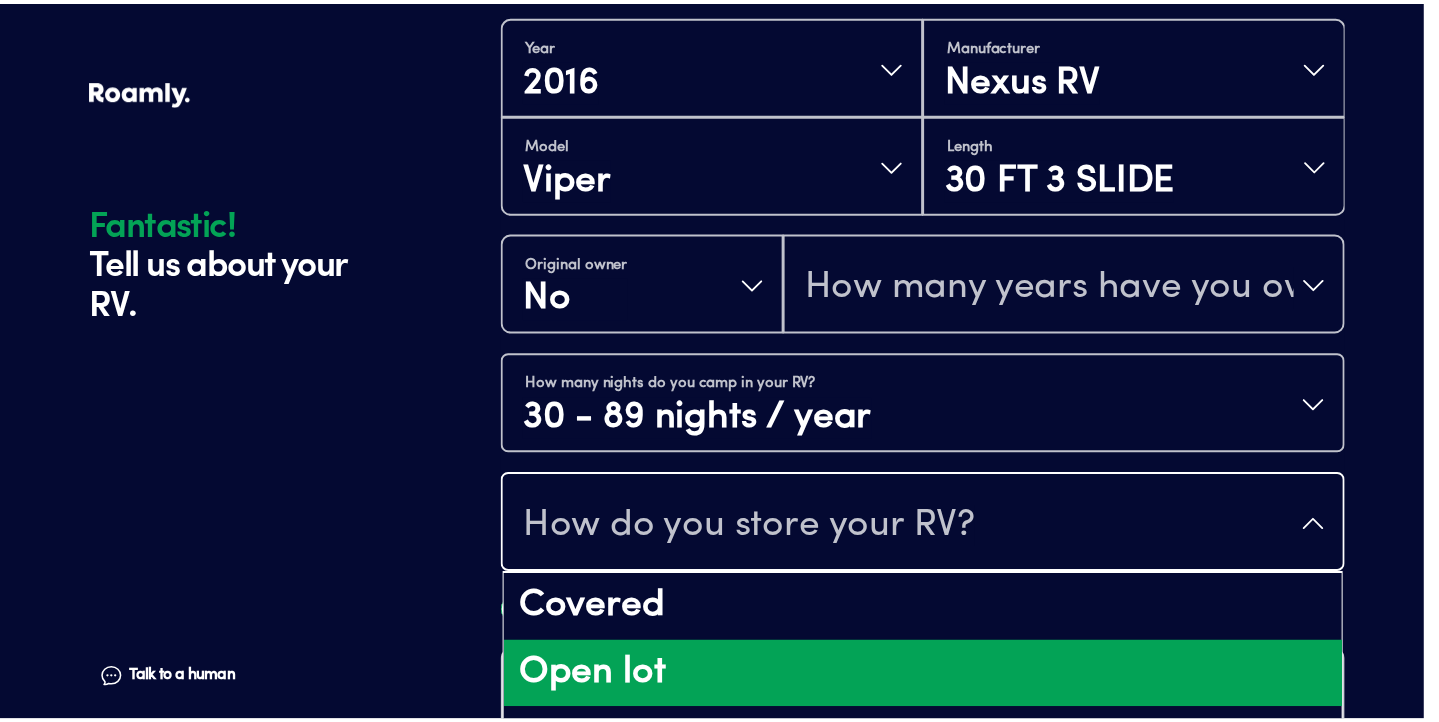 scroll, scrollTop: 0, scrollLeft: 0, axis: both 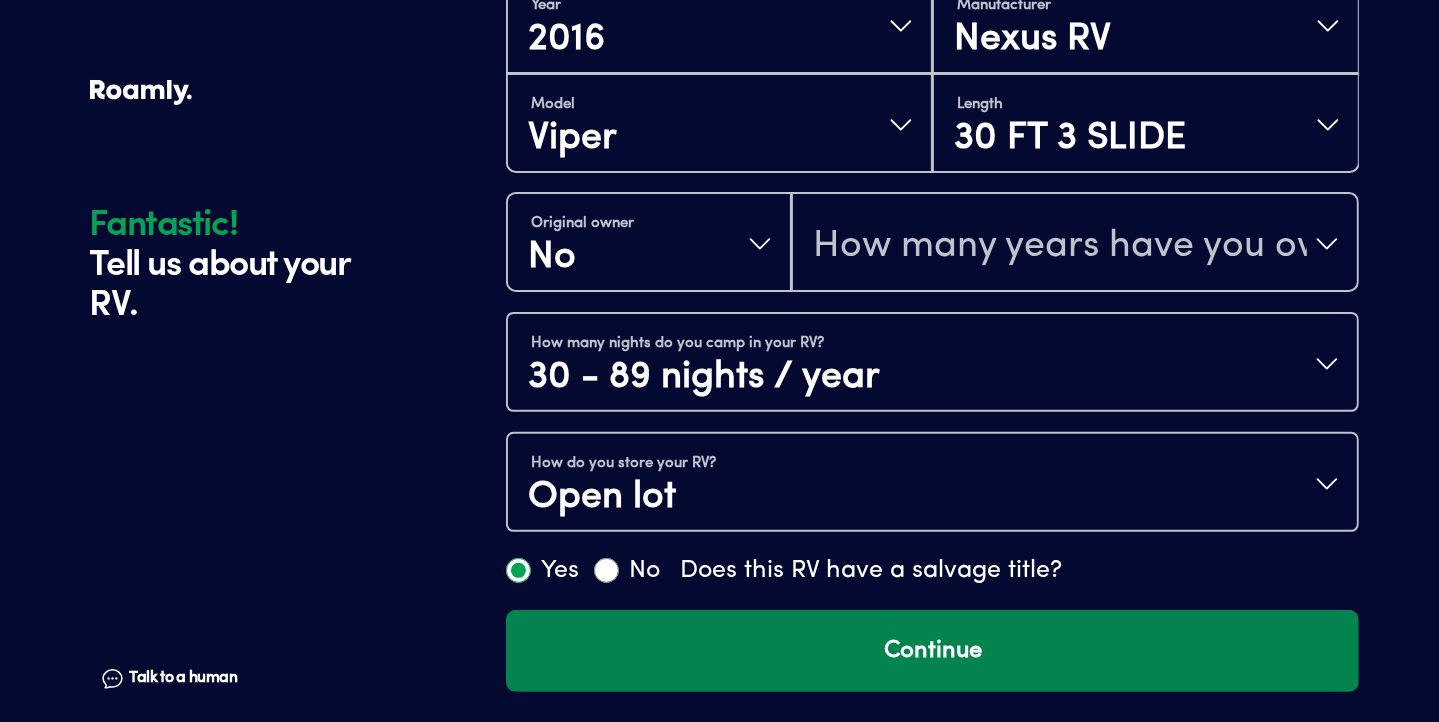 click on "Continue" at bounding box center [932, 651] 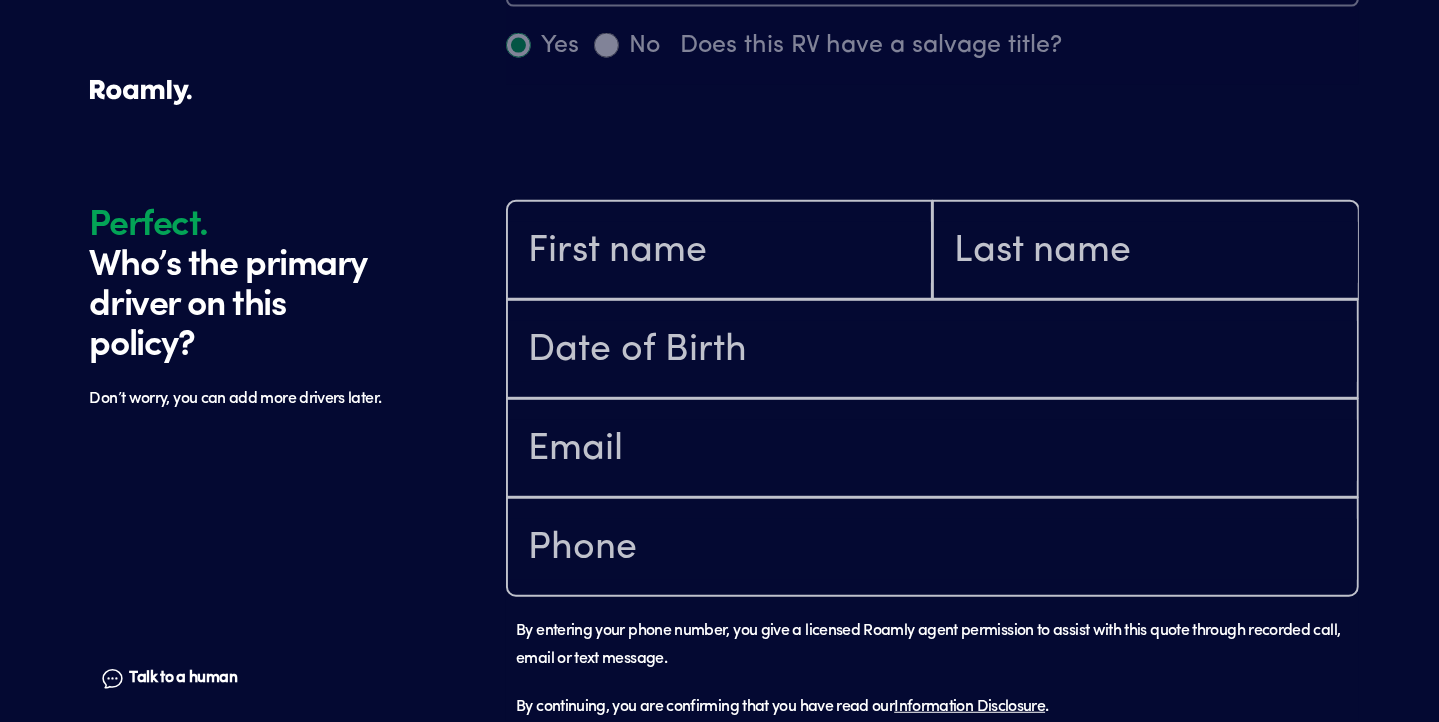 scroll, scrollTop: 1184, scrollLeft: 0, axis: vertical 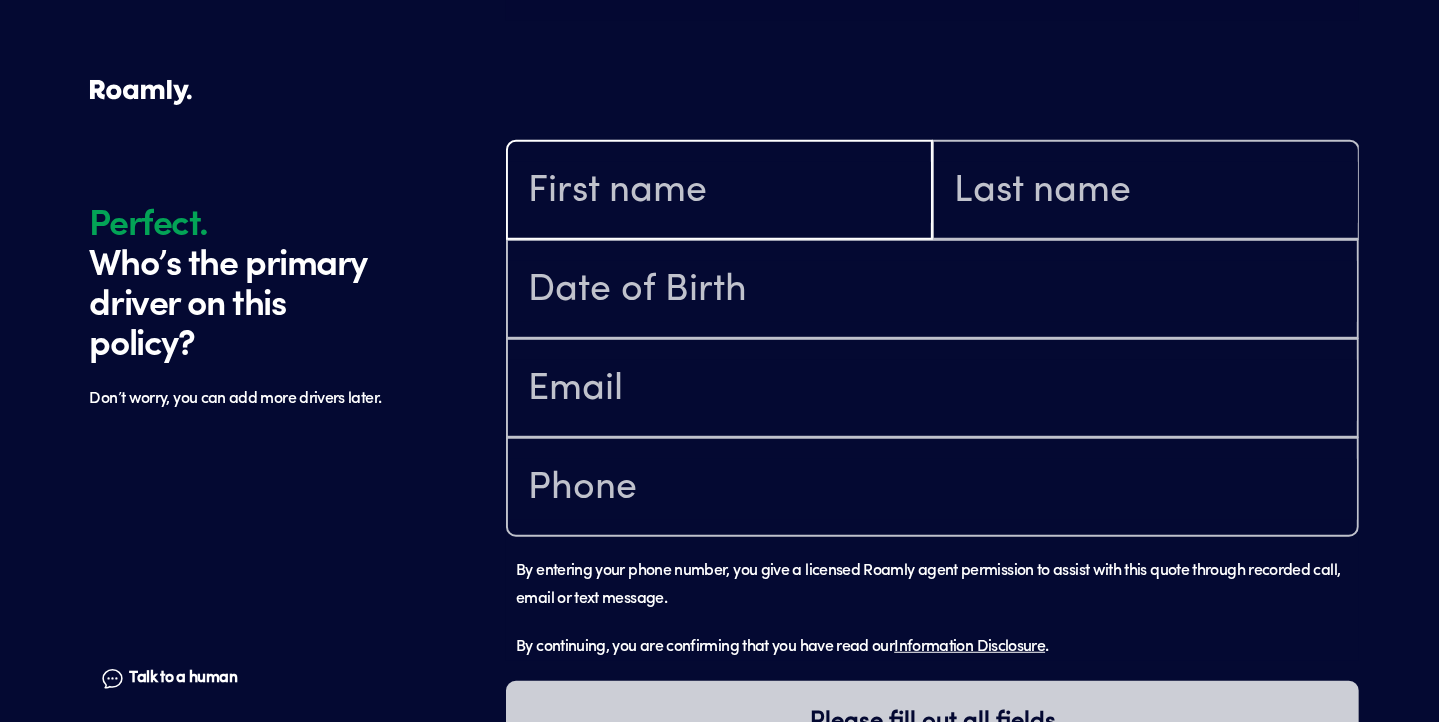 click at bounding box center [719, 192] 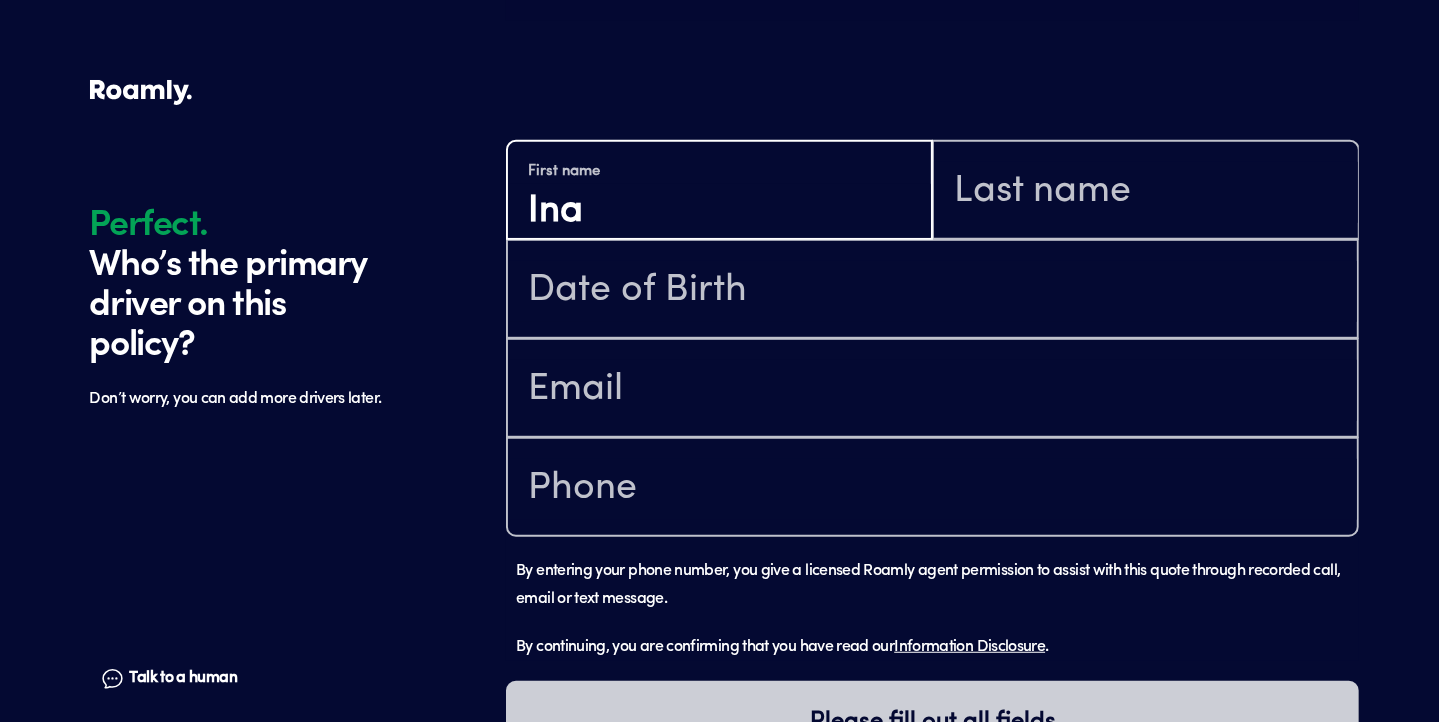 type on "Ina" 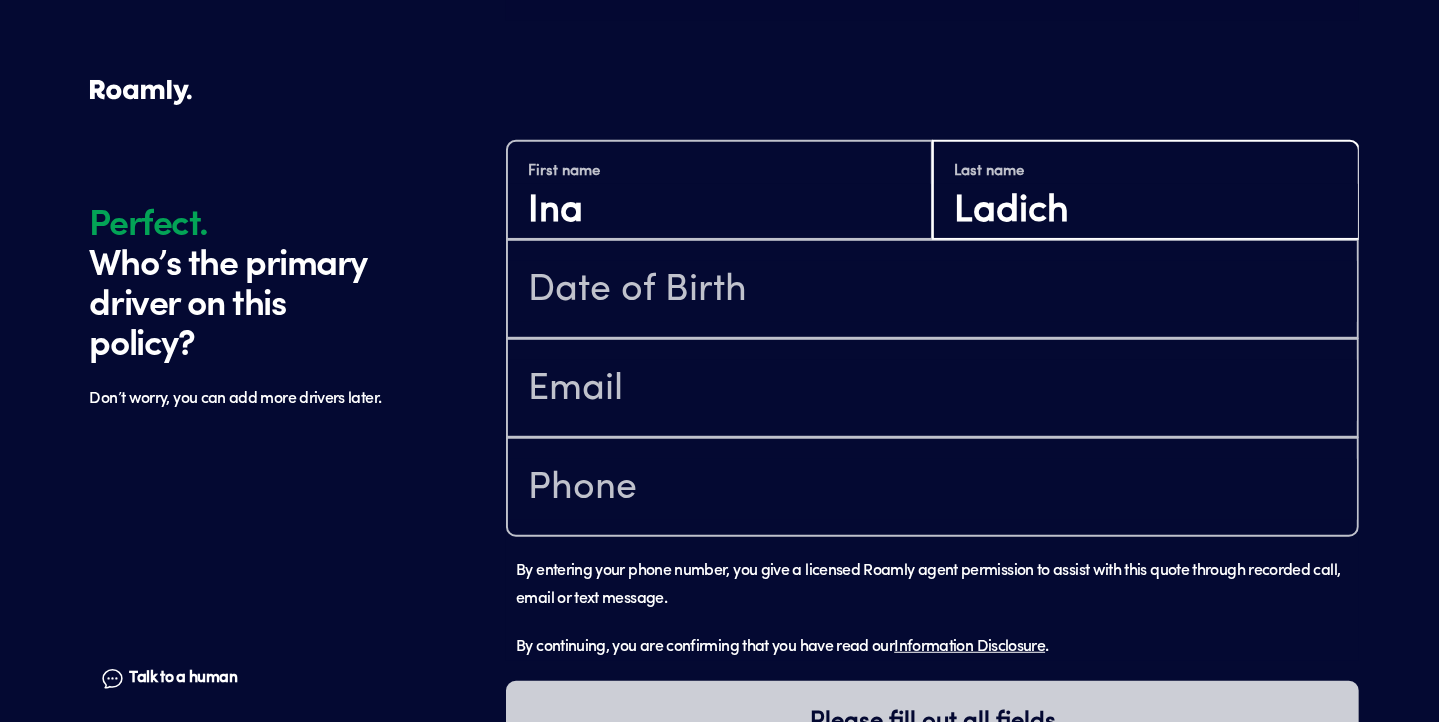 type on "Ladich" 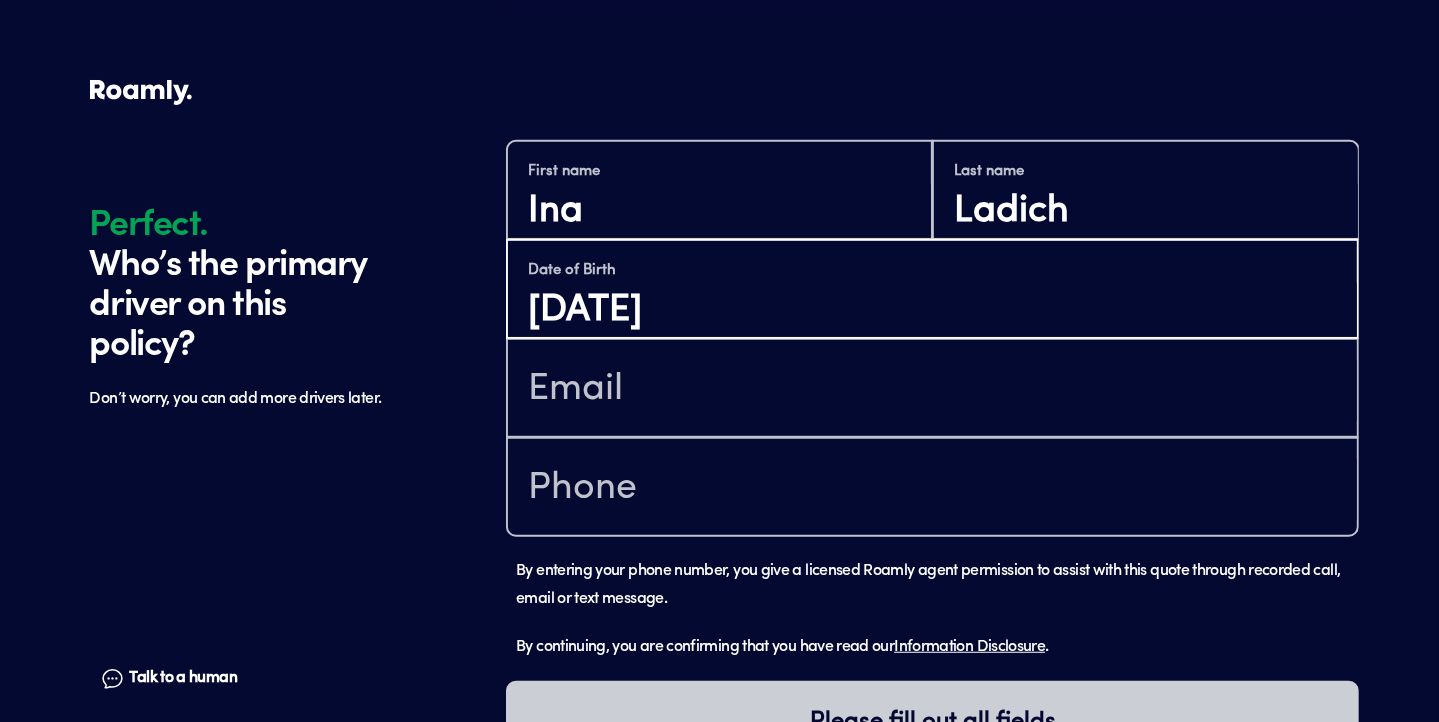 type on "[DATE]" 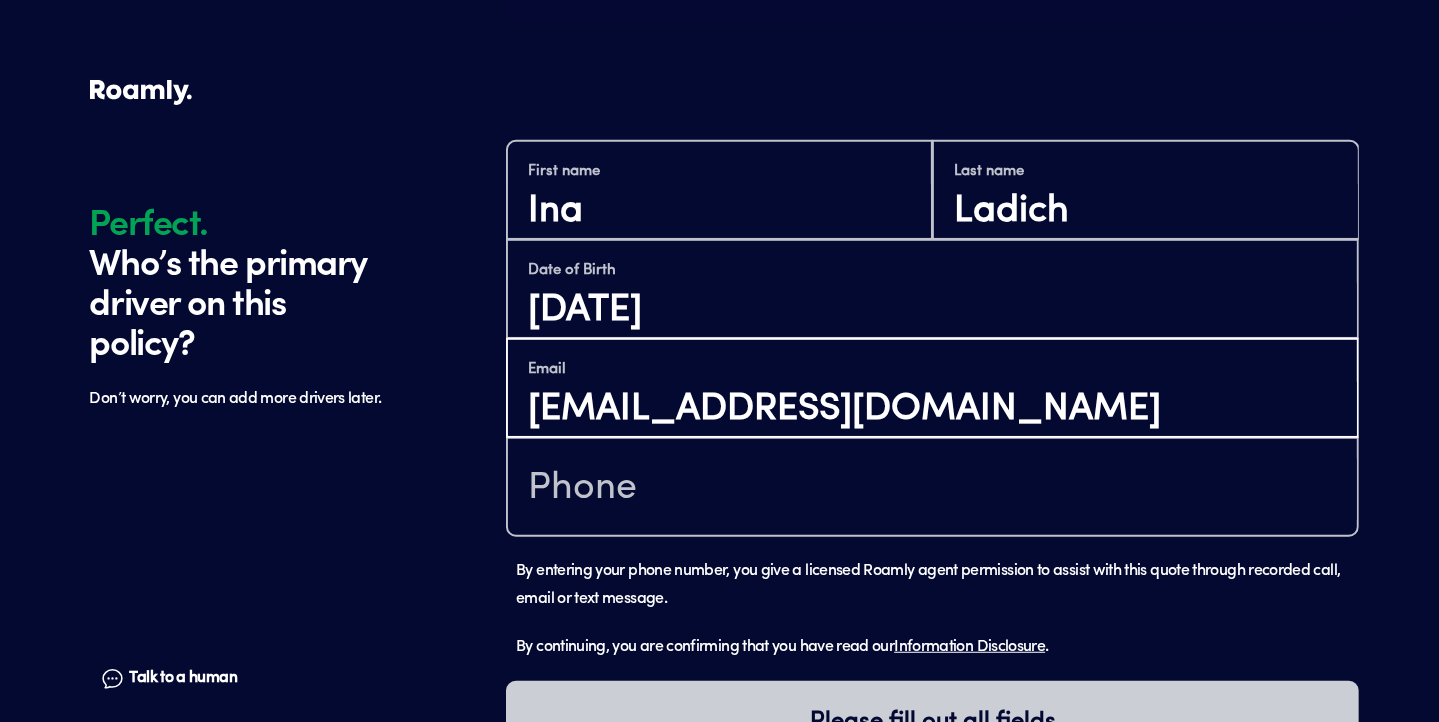 type on "[EMAIL_ADDRESS][DOMAIN_NAME]" 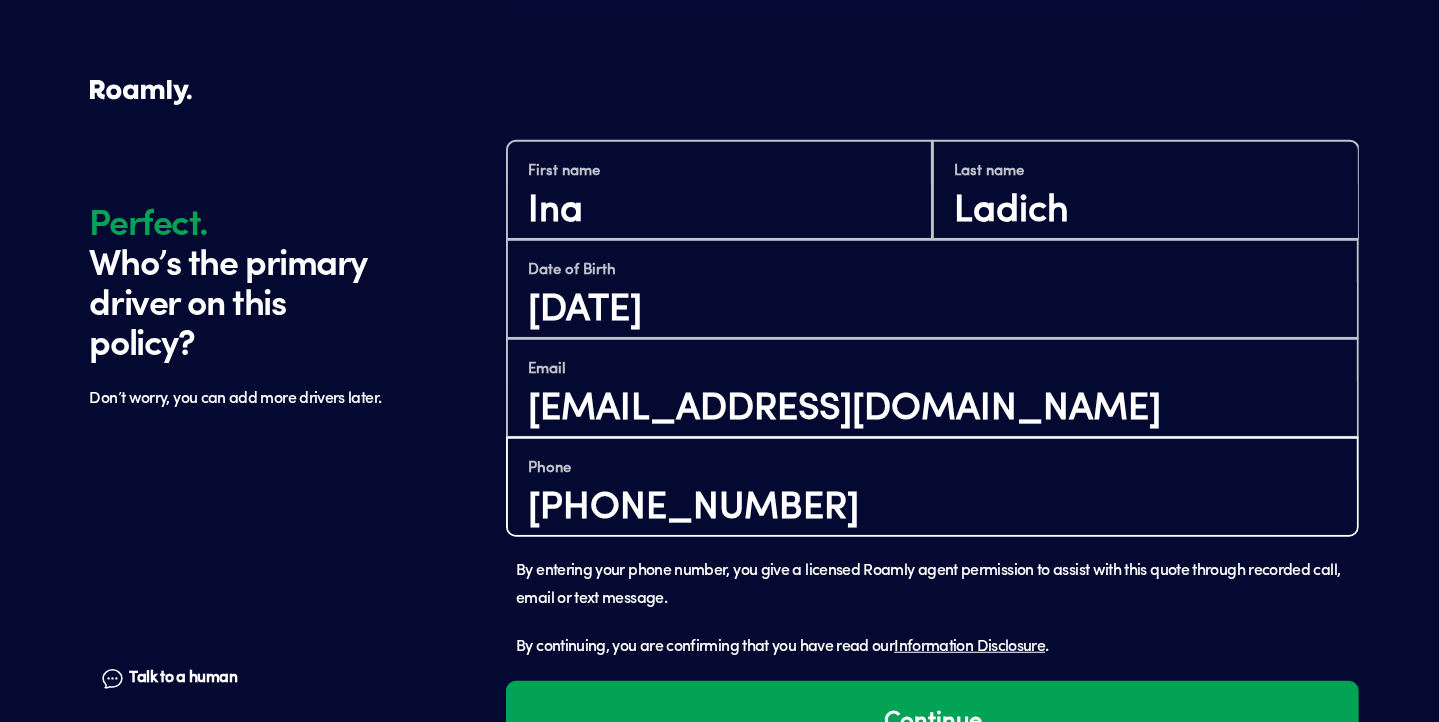 scroll, scrollTop: 1255, scrollLeft: 0, axis: vertical 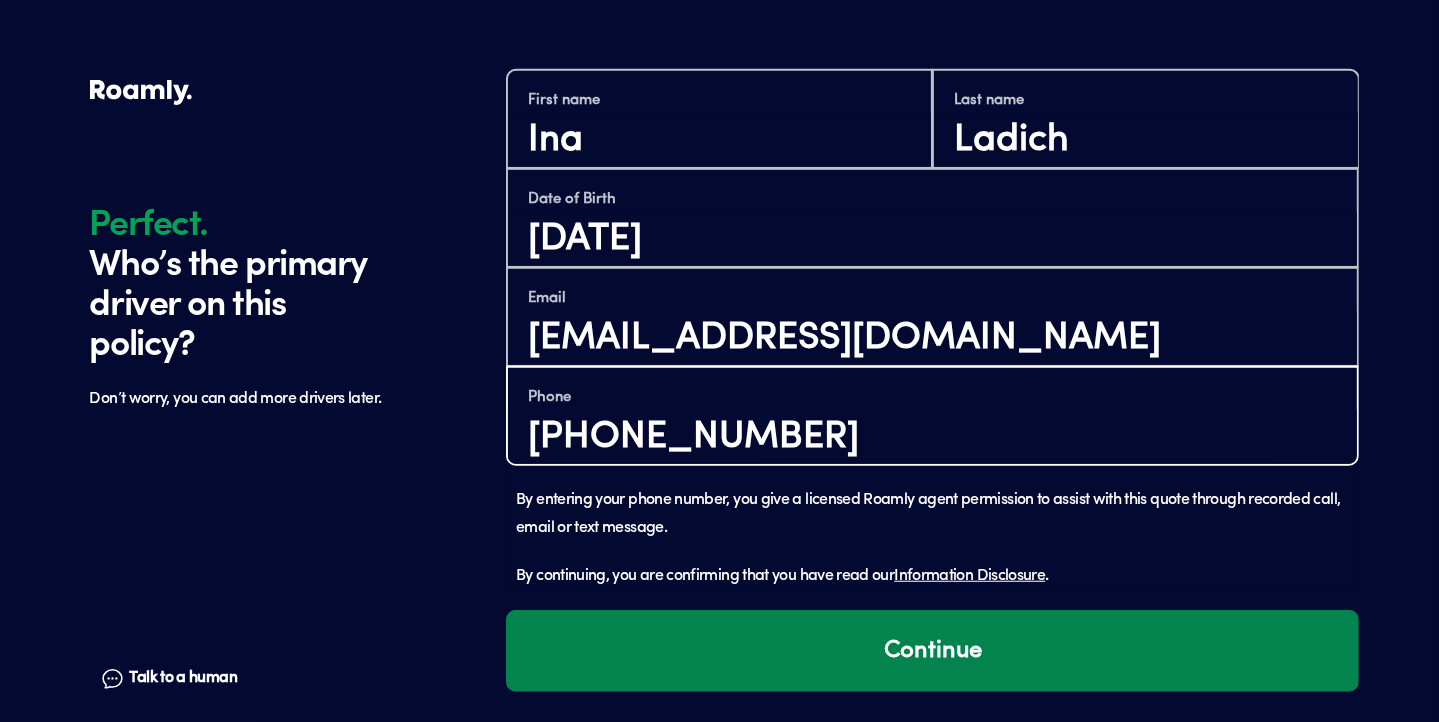 type on "[PHONE_NUMBER]" 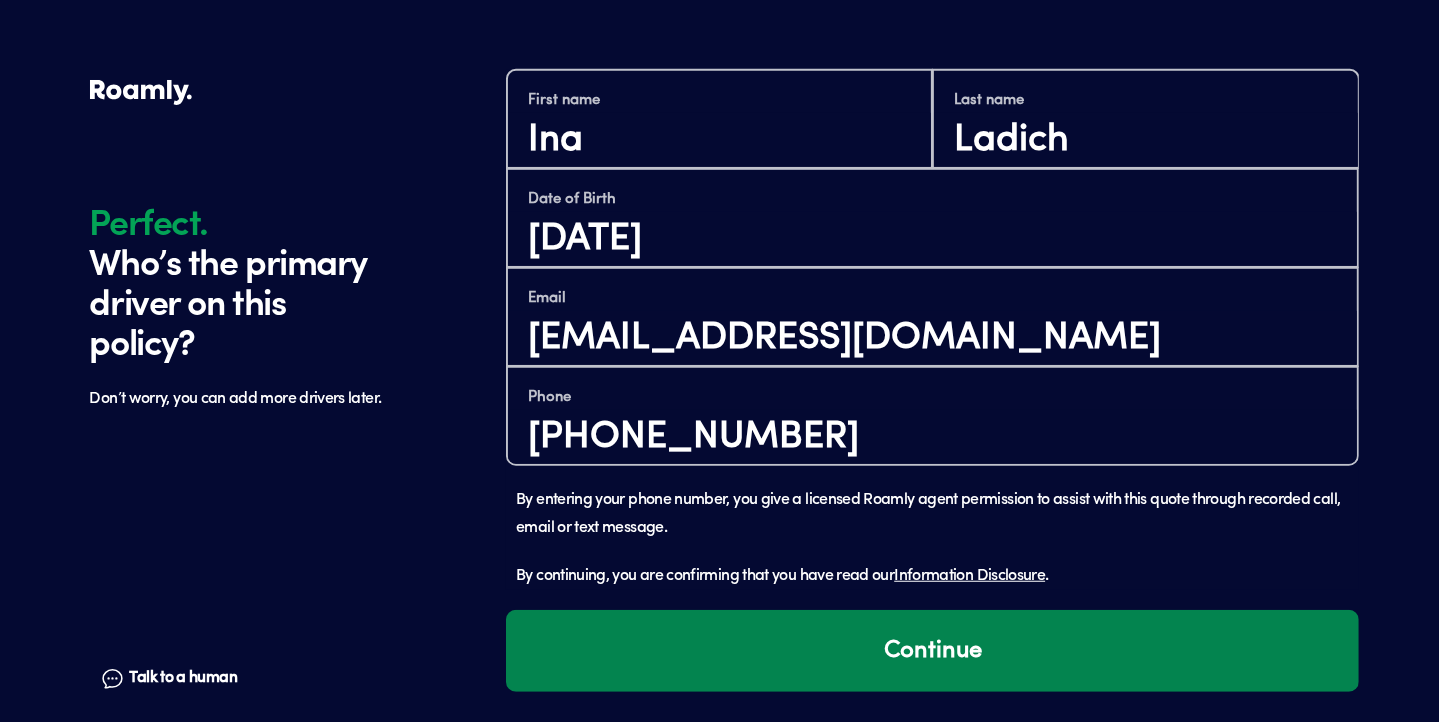 click on "Continue" at bounding box center (932, 651) 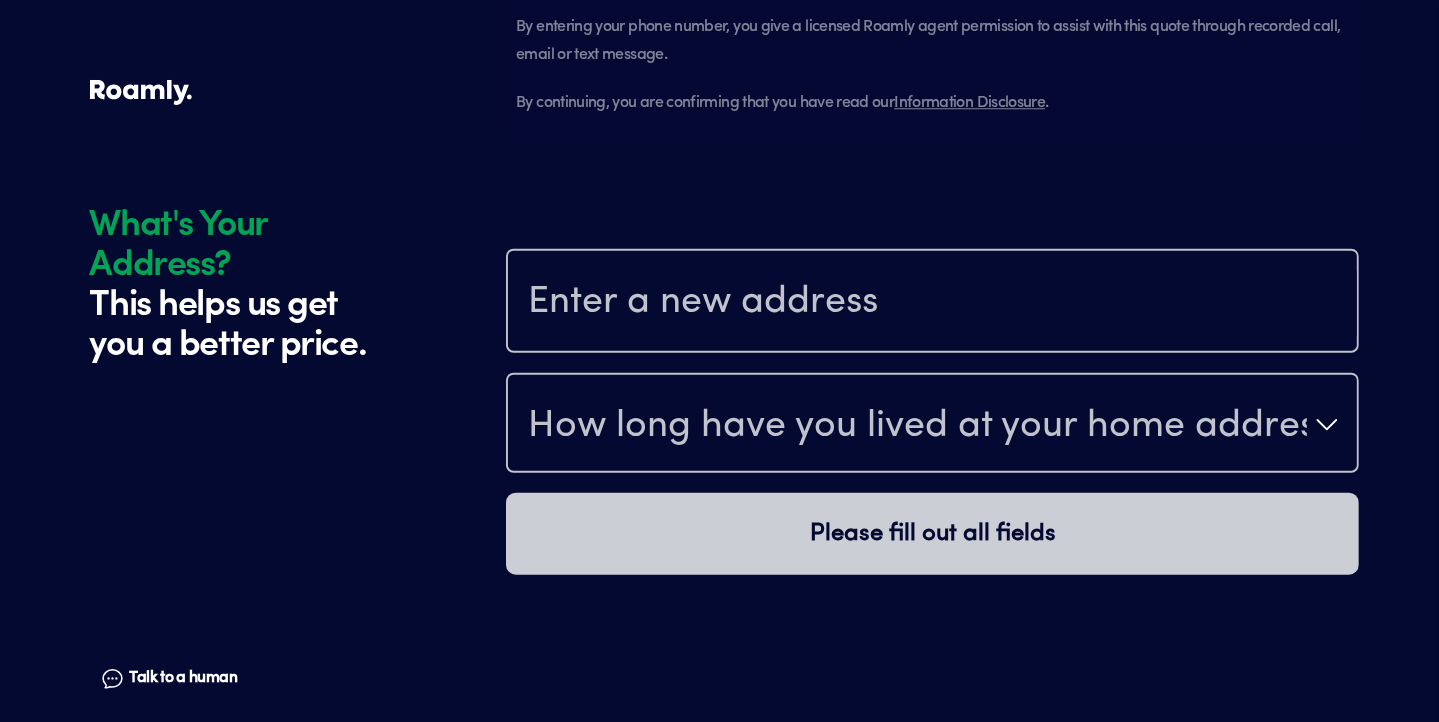 scroll, scrollTop: 1870, scrollLeft: 0, axis: vertical 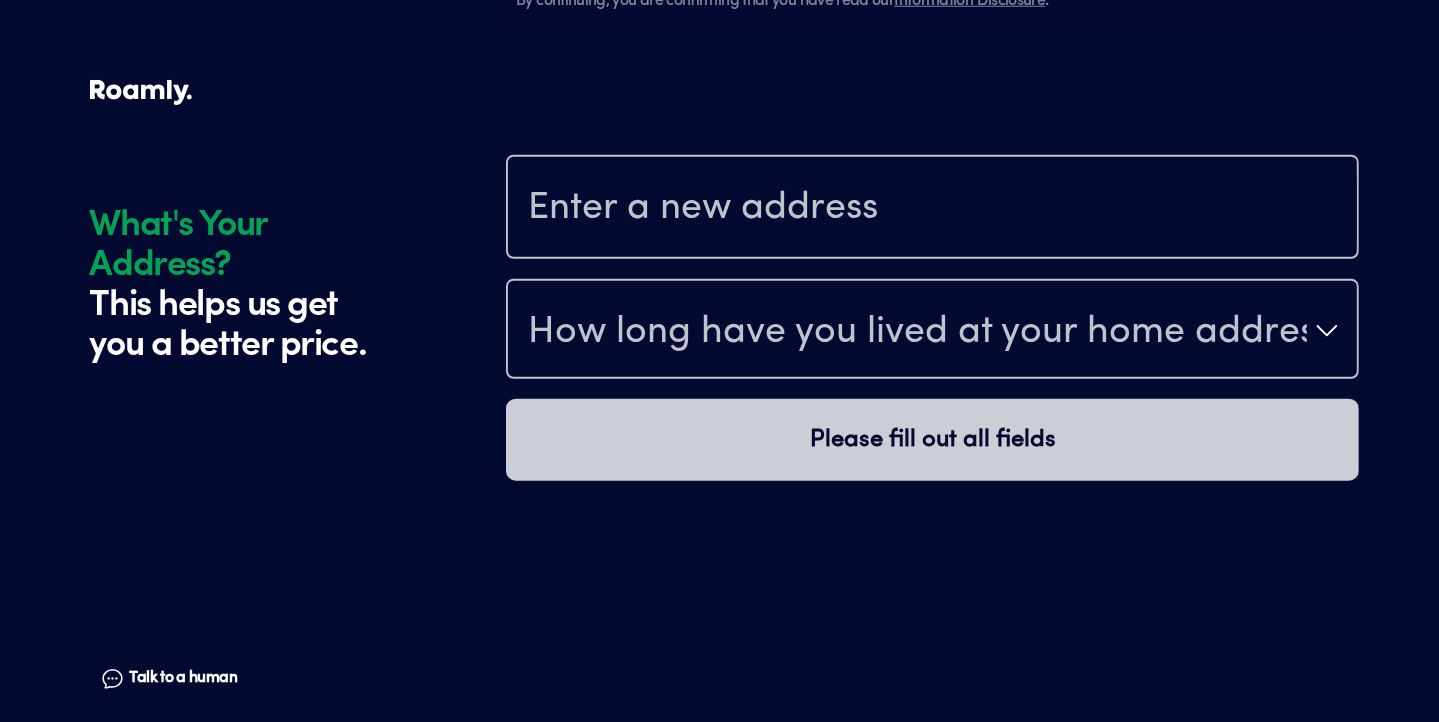 click at bounding box center [932, 209] 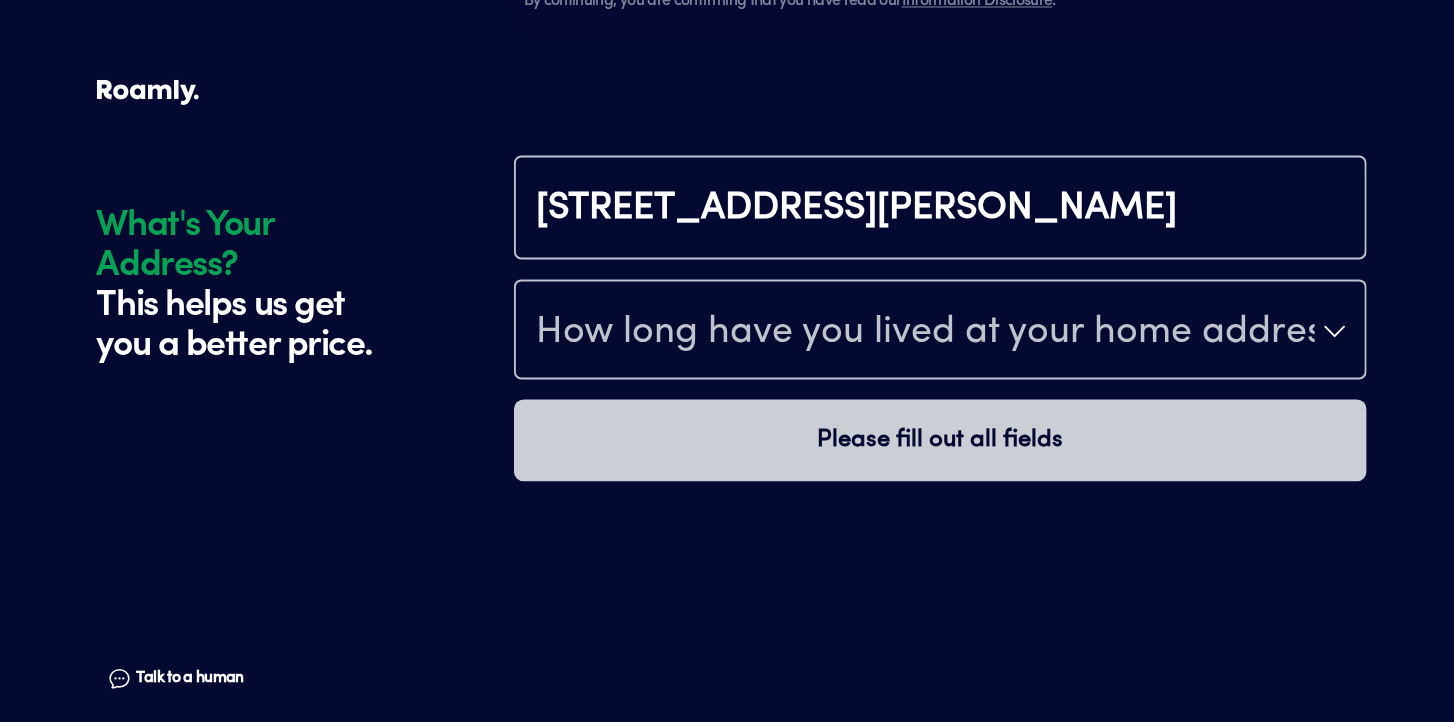 type on "ChIJgeGBhIbnMIgRvqSPUbSs6l0" 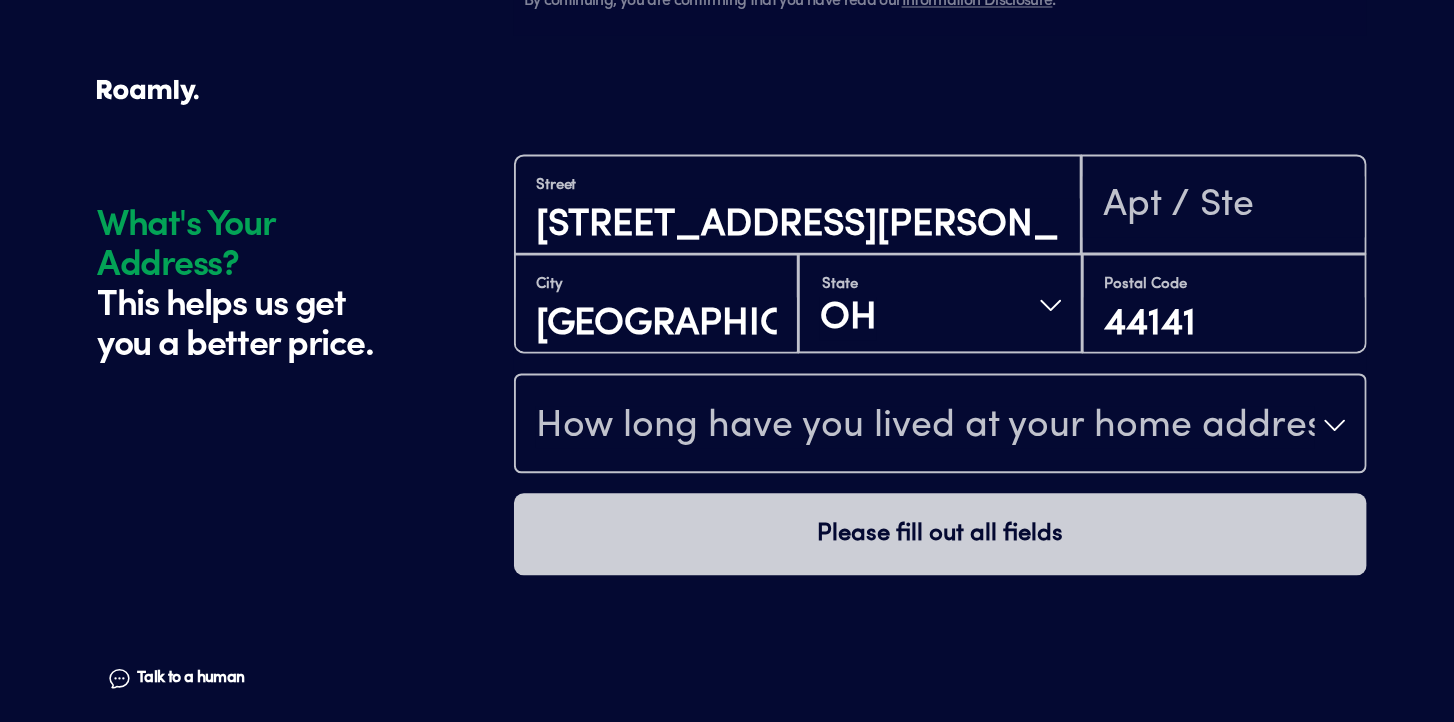 click on "How long have you lived at your home address?" at bounding box center (925, 427) 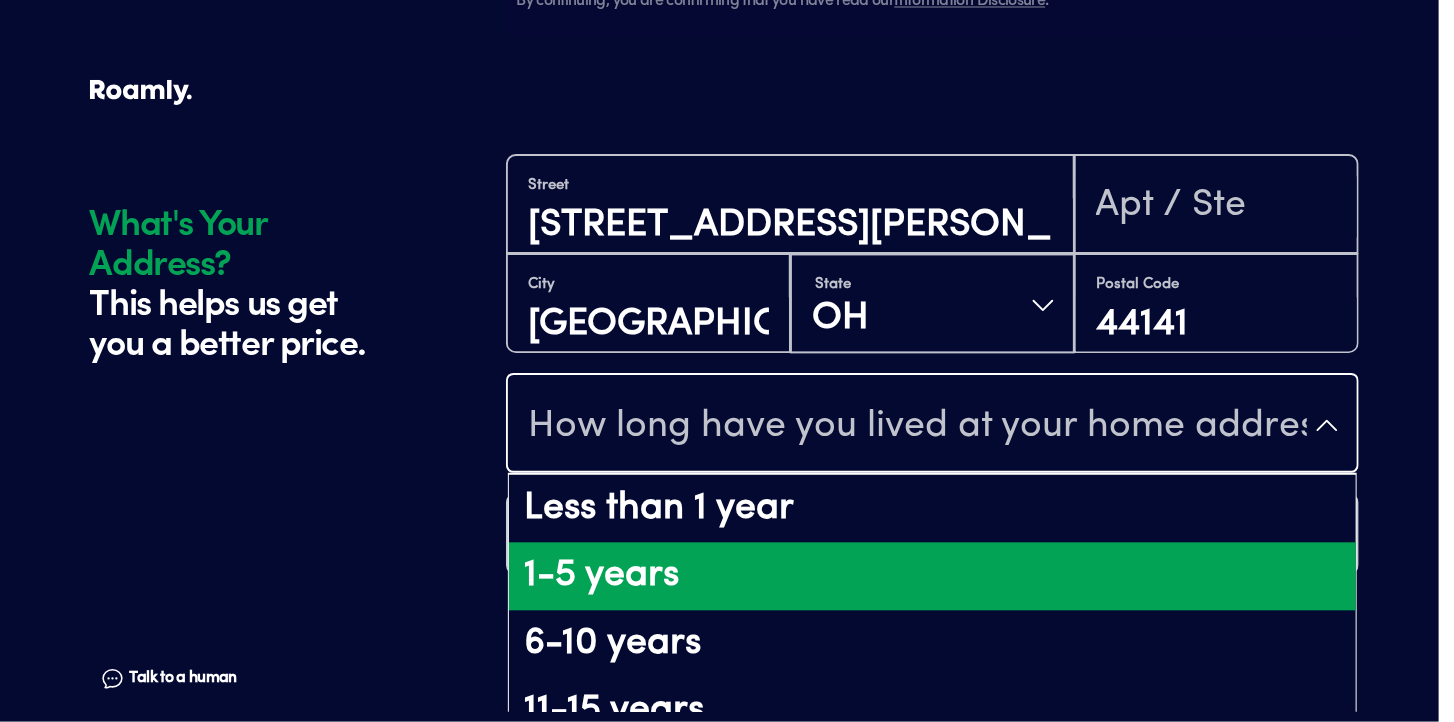 click on "1-5 years" at bounding box center (932, 576) 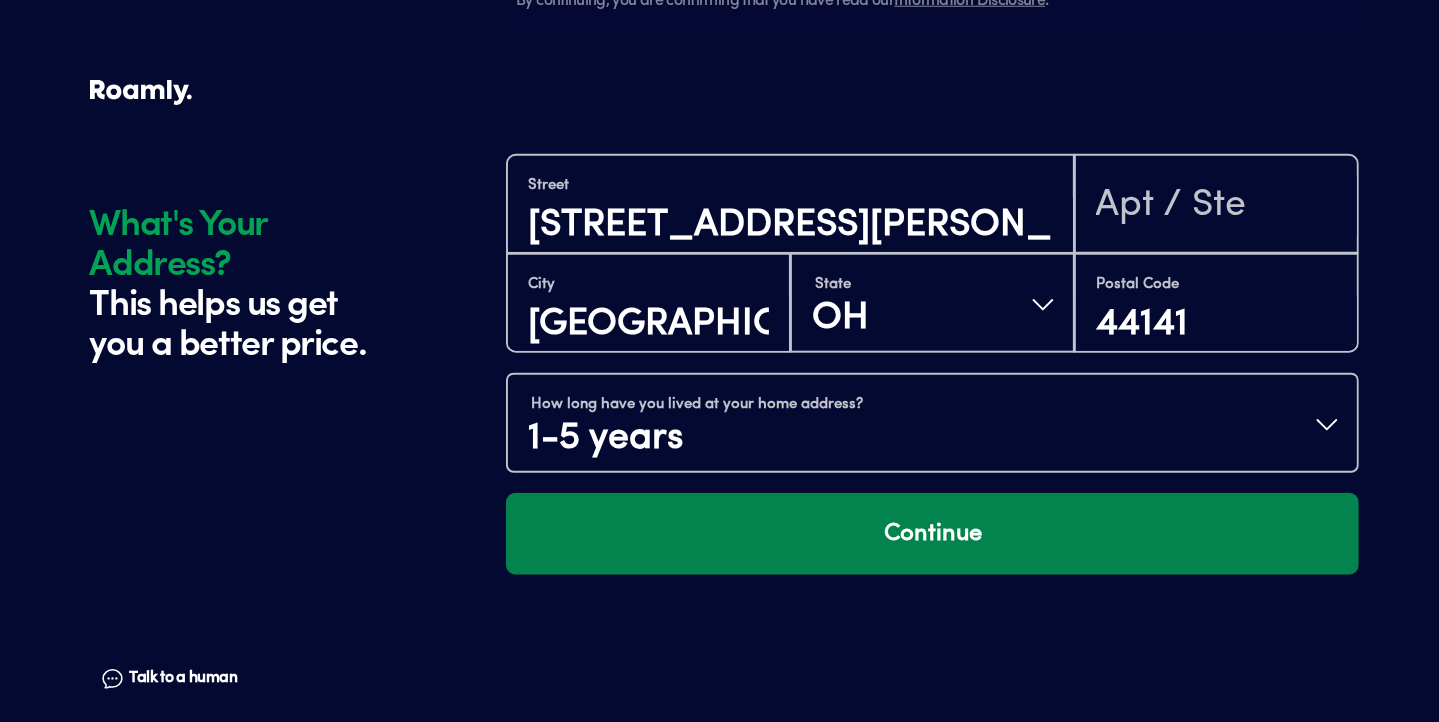 click on "Continue" at bounding box center [932, 534] 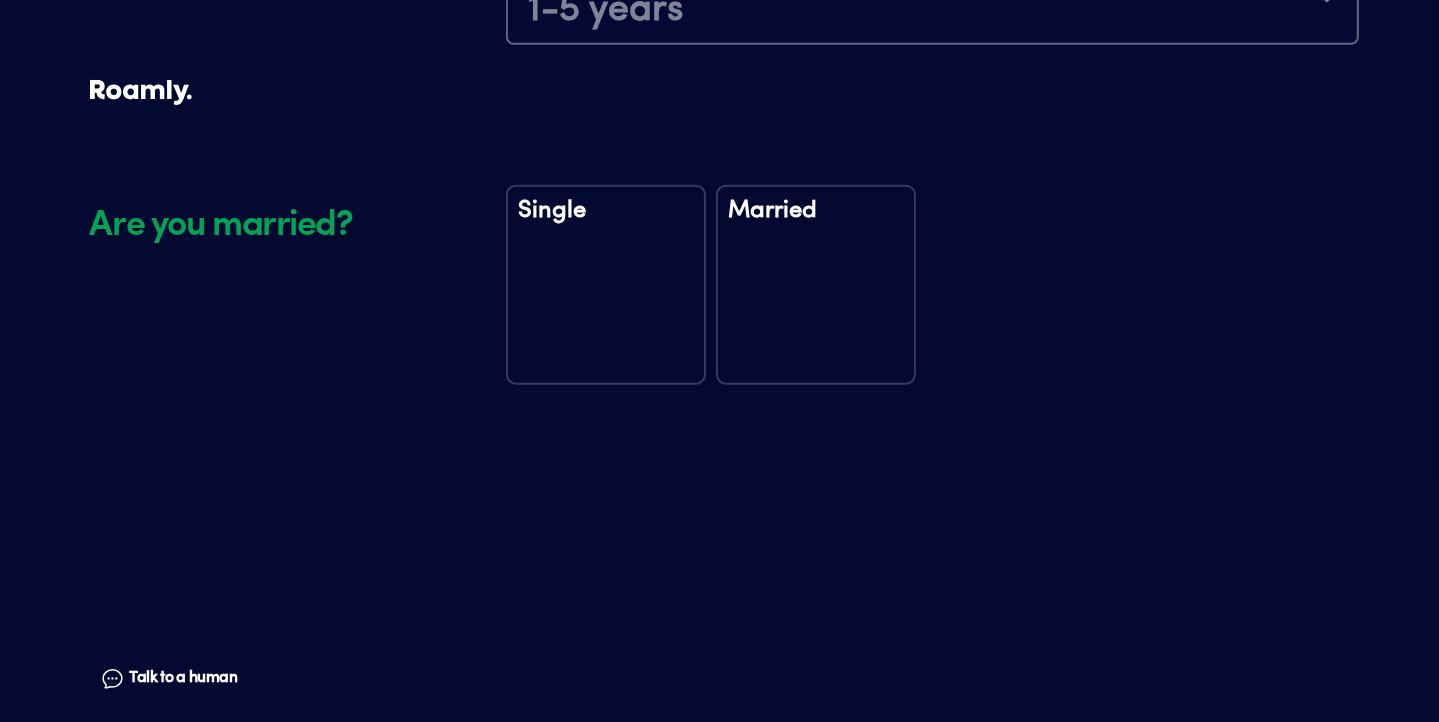 scroll, scrollTop: 2340, scrollLeft: 0, axis: vertical 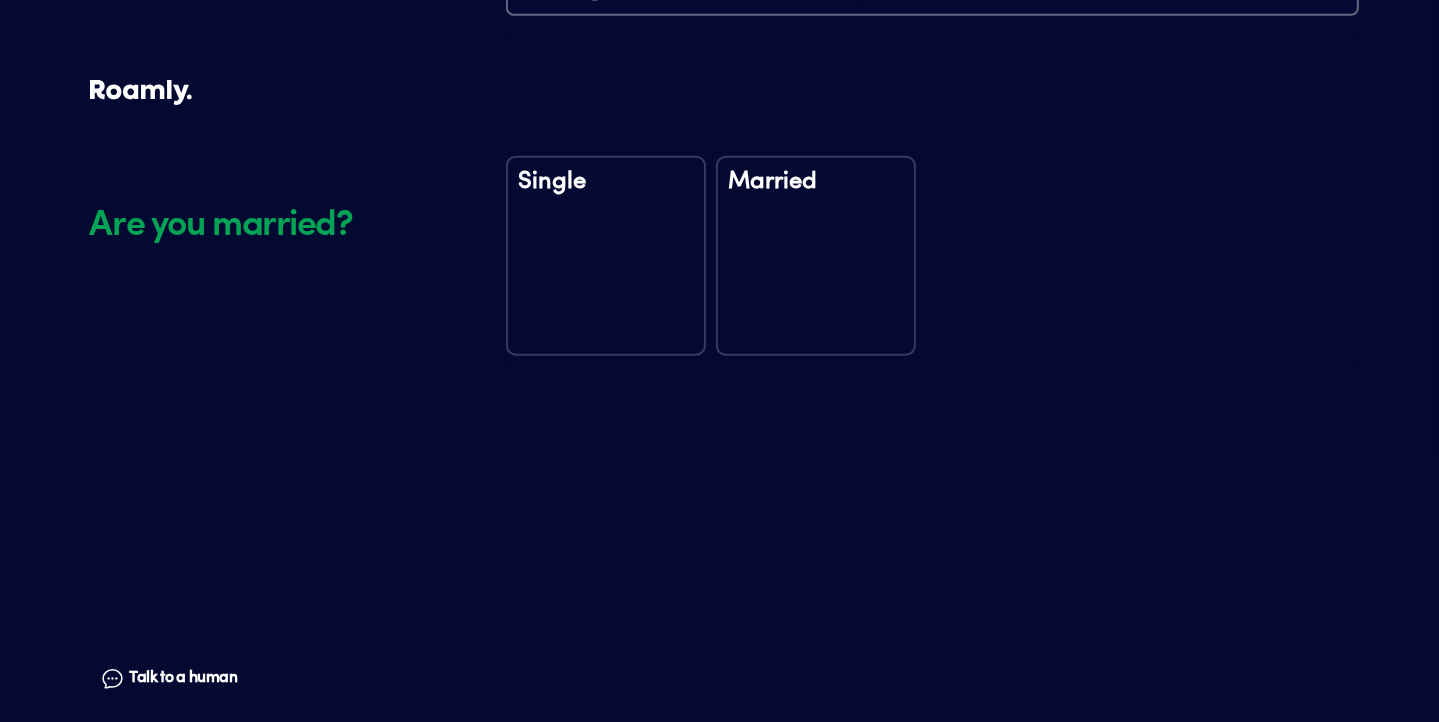 click on "Single" at bounding box center [606, 256] 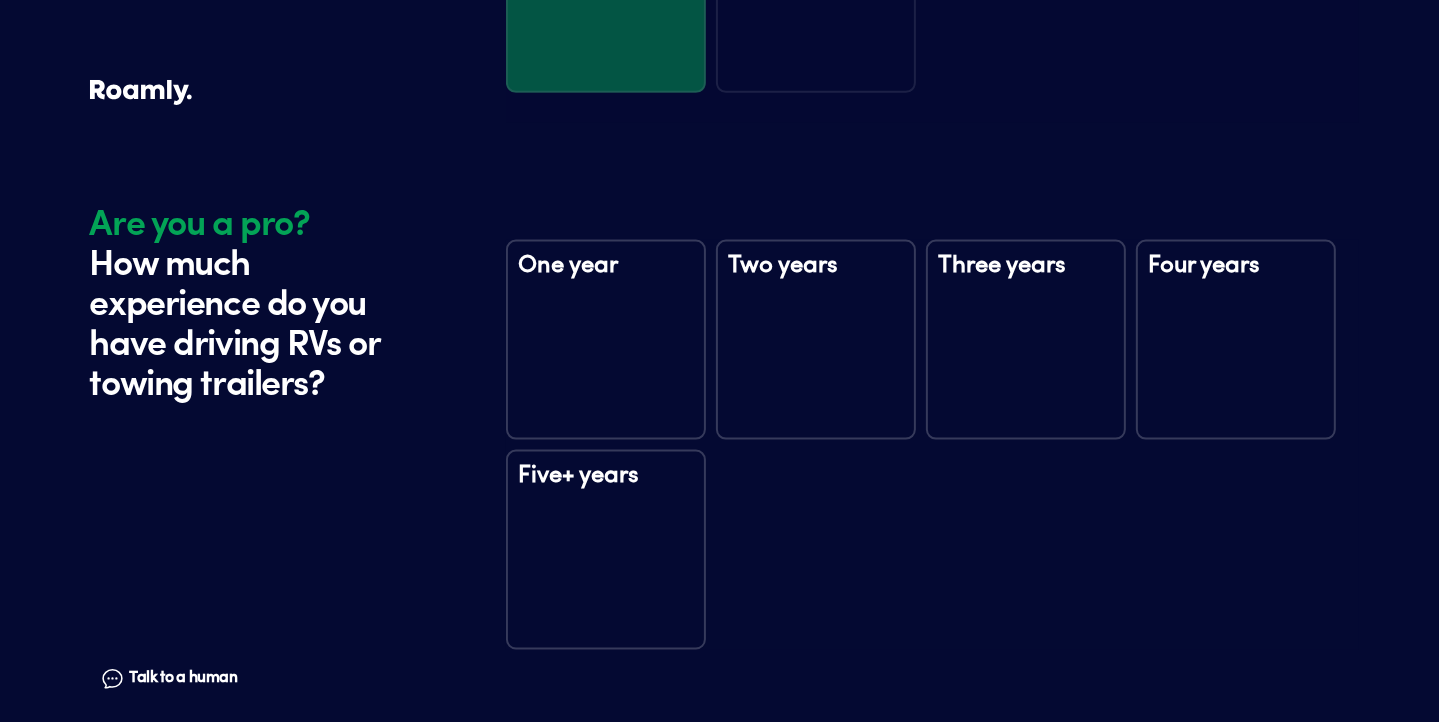 scroll, scrollTop: 2730, scrollLeft: 0, axis: vertical 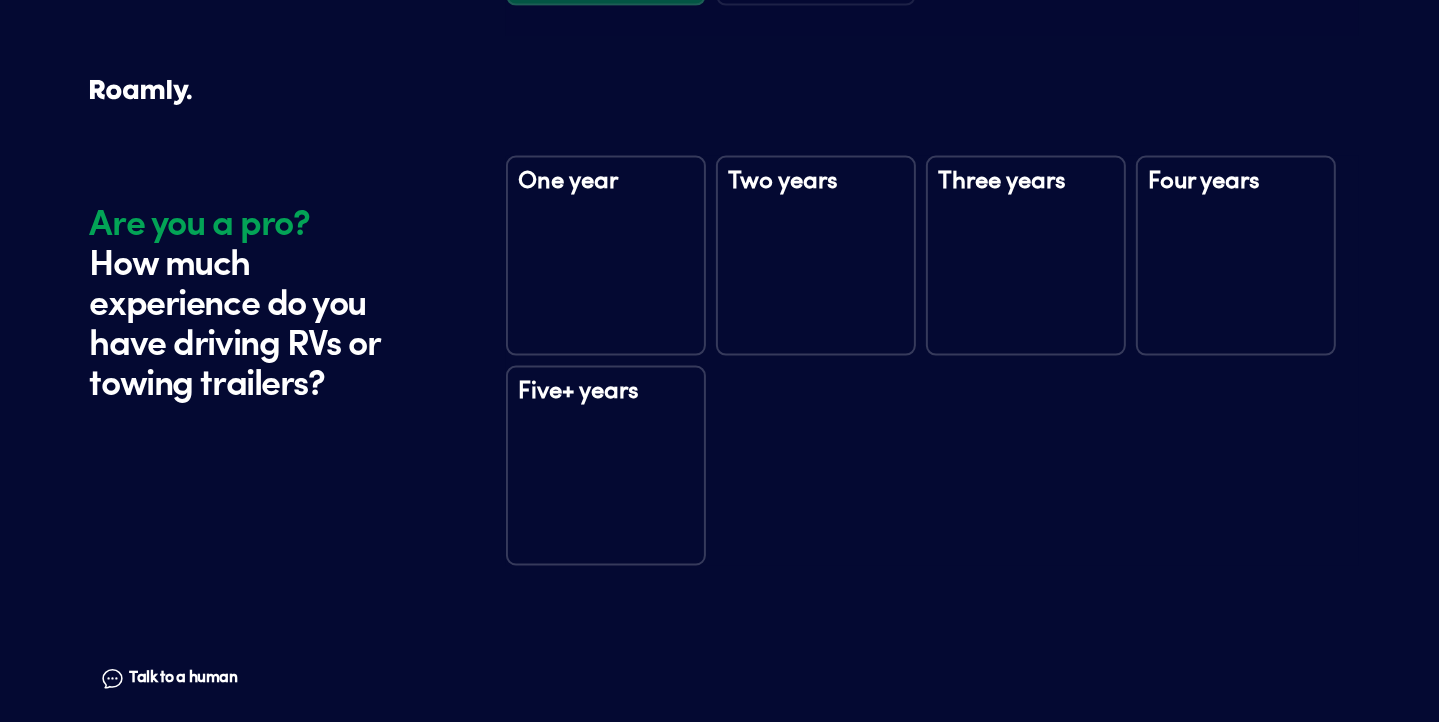 click on "Five+ years" at bounding box center [606, 466] 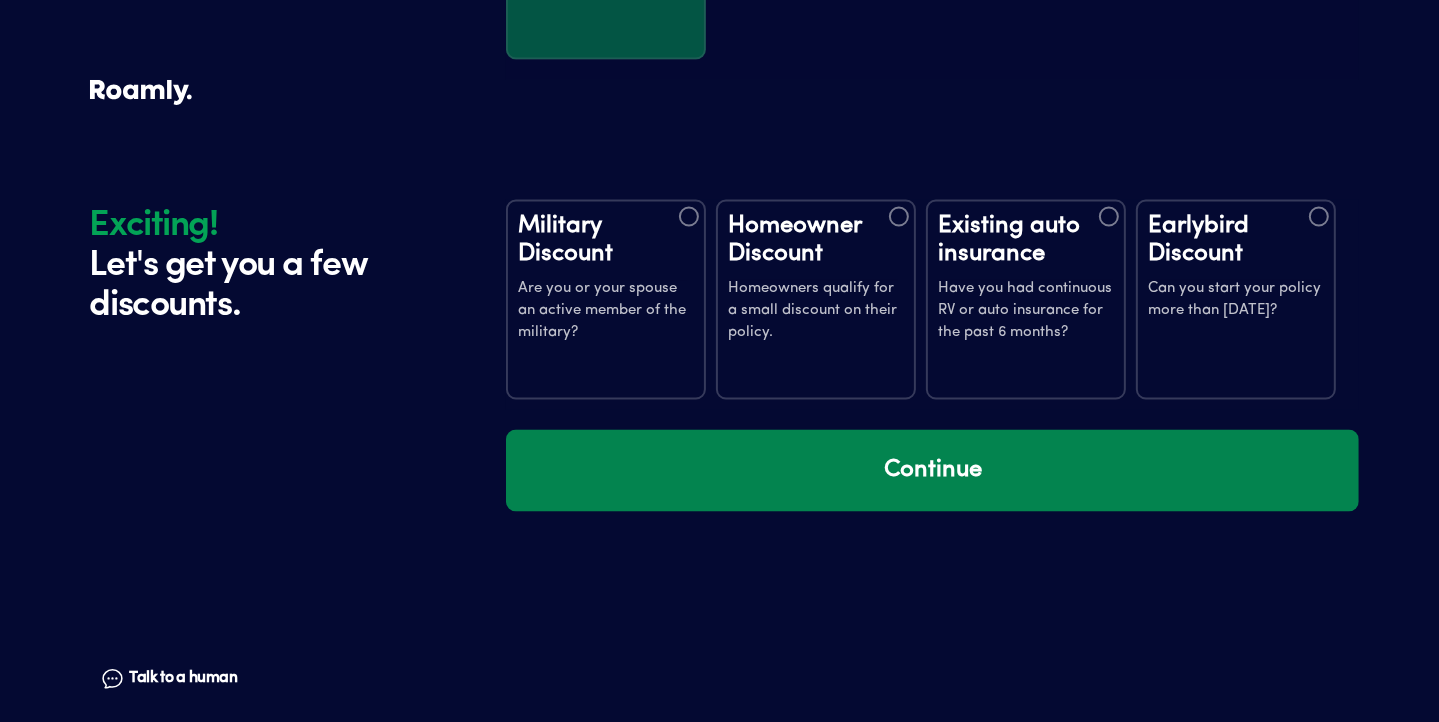 scroll, scrollTop: 3320, scrollLeft: 0, axis: vertical 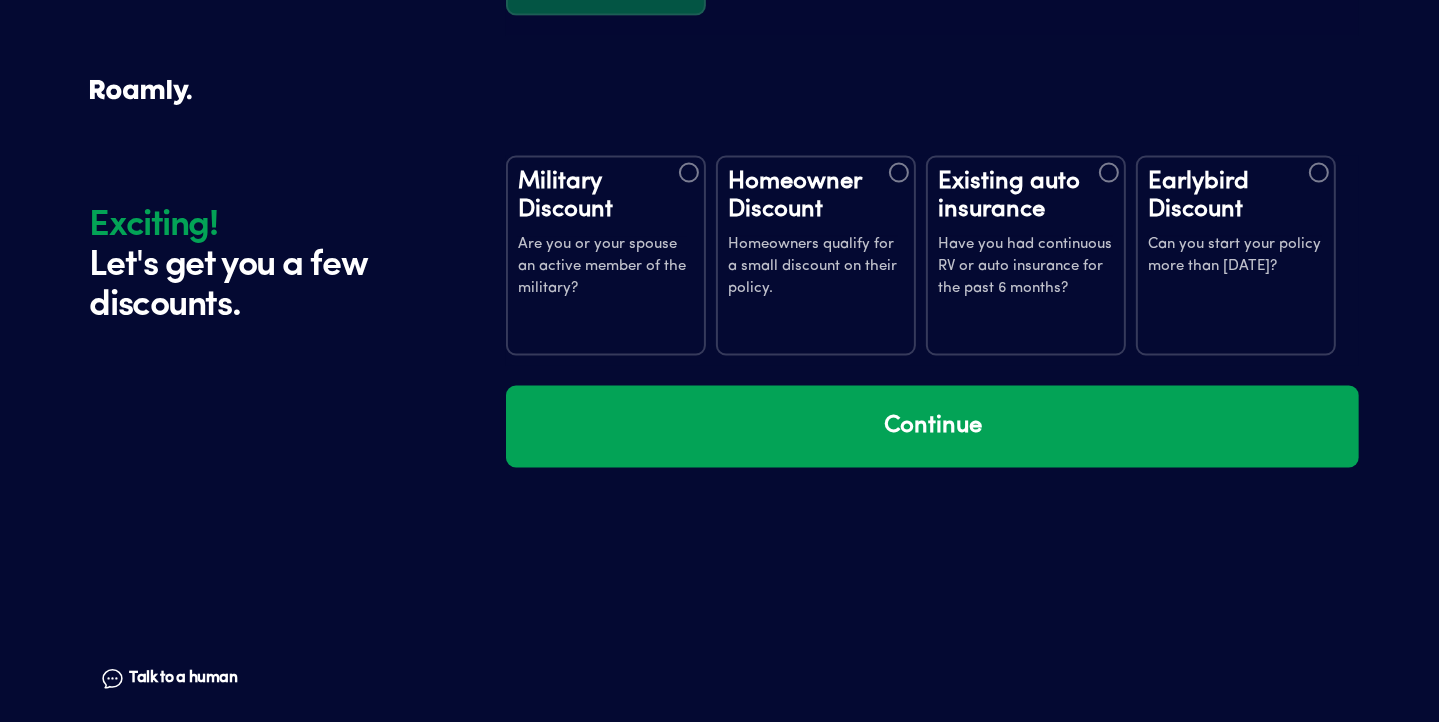 click on "Earlybird Discount Can you start your policy more than [DATE]?" at bounding box center (1236, 256) 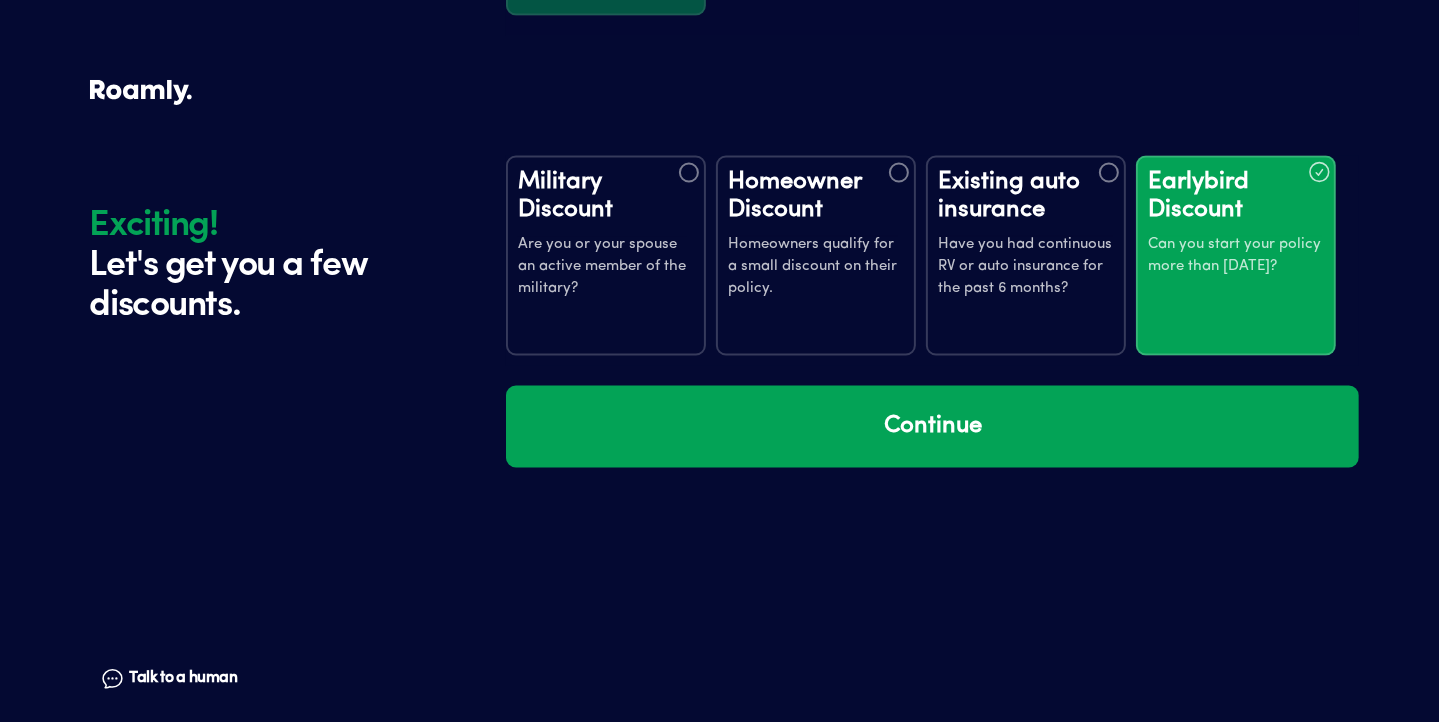 click 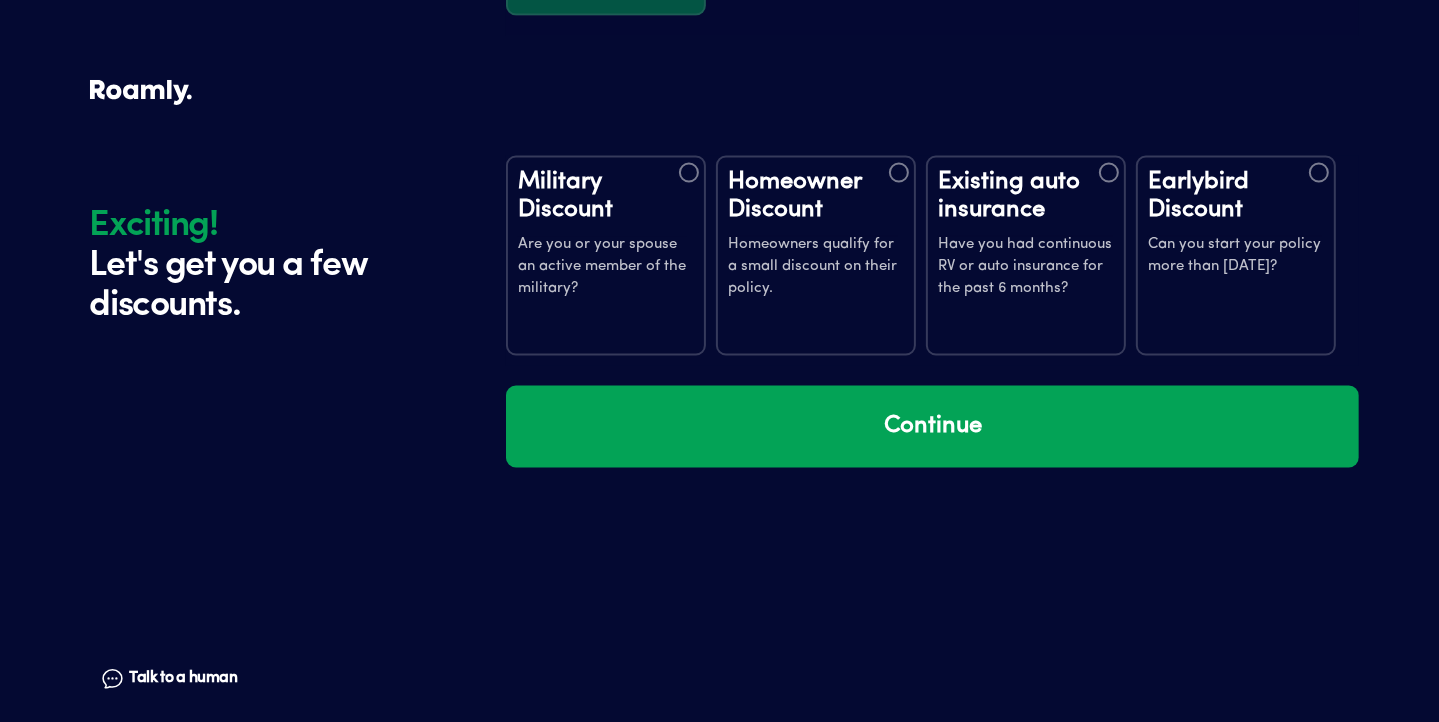 click at bounding box center (1319, 173) 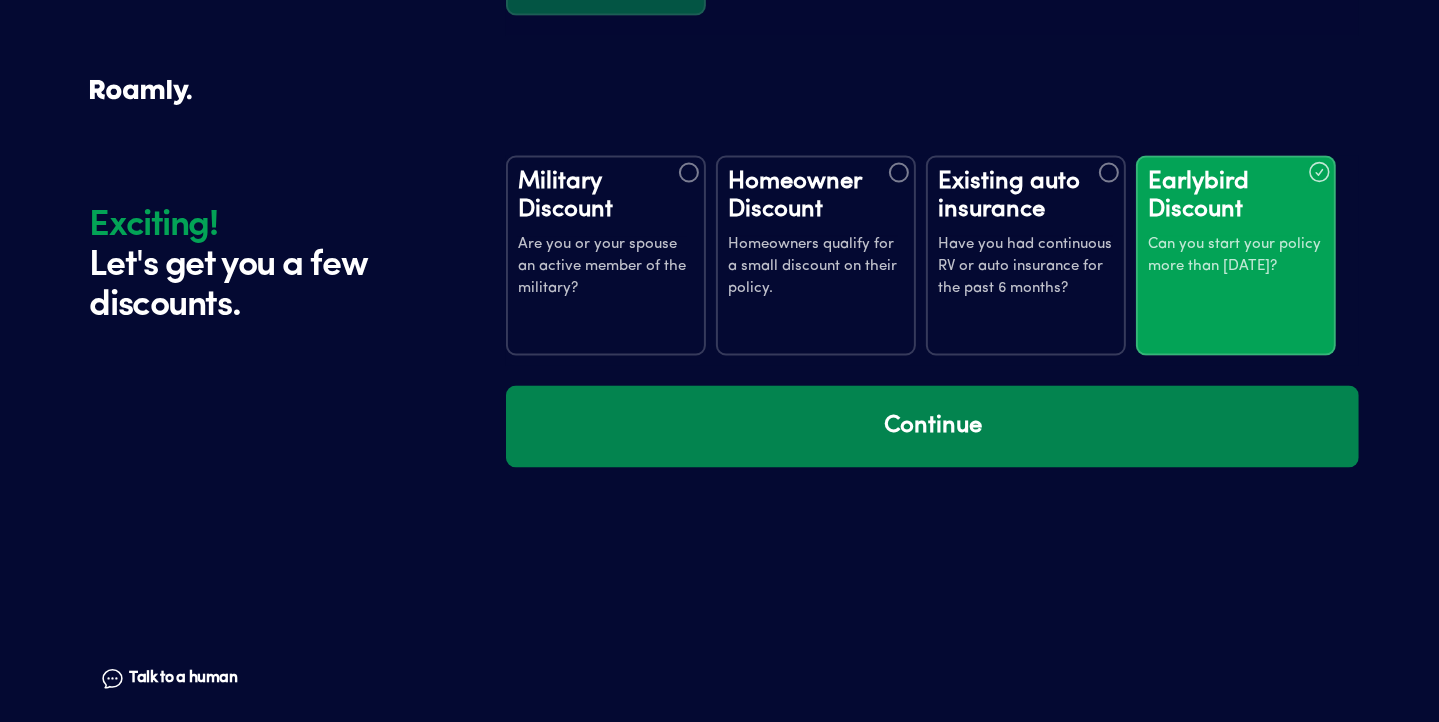 click on "Continue" at bounding box center (932, 427) 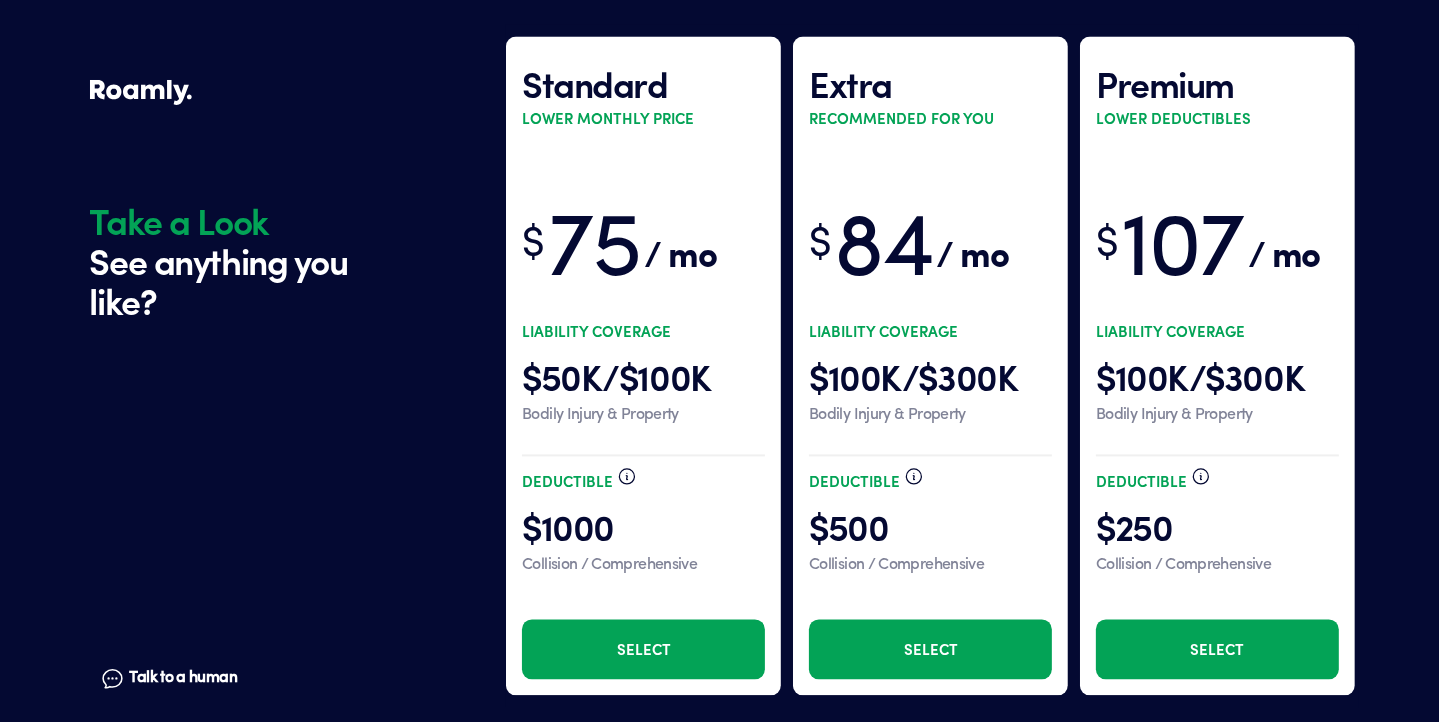 scroll, scrollTop: 3856, scrollLeft: 0, axis: vertical 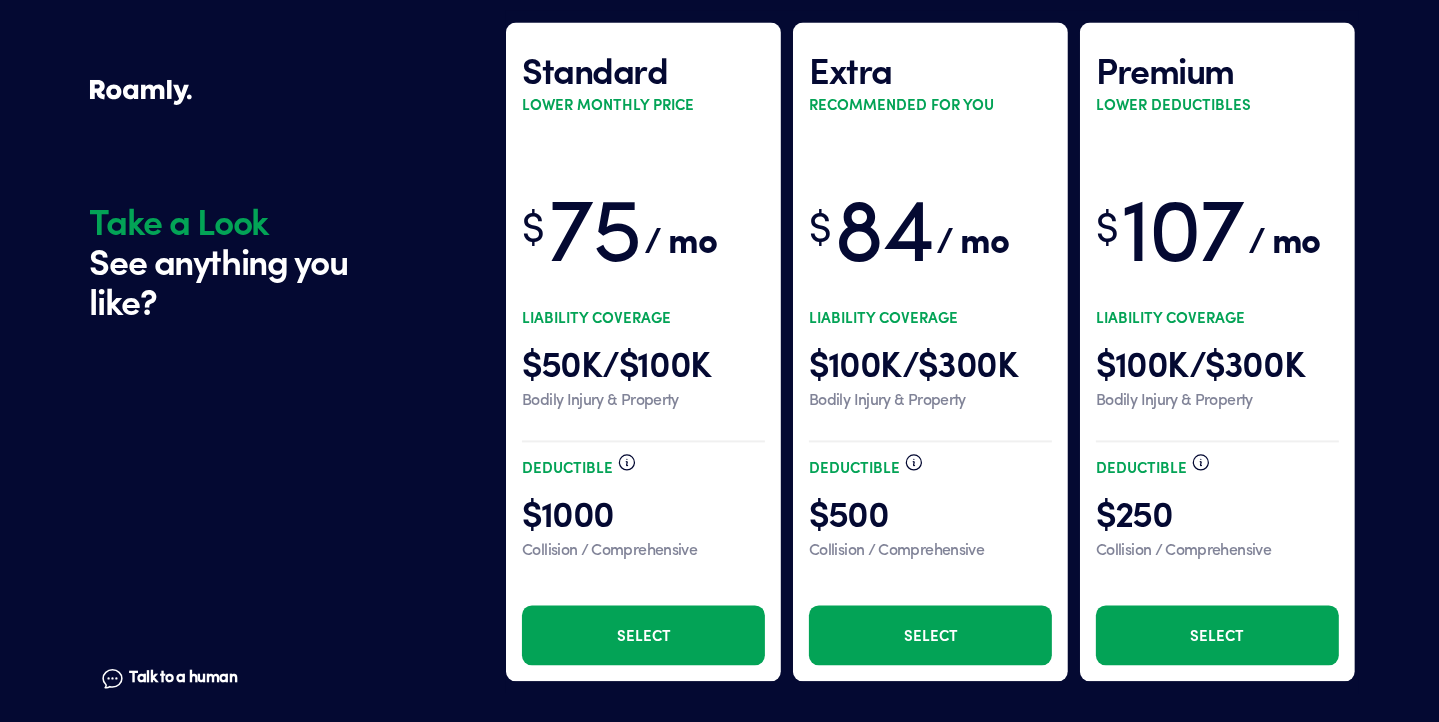 click on "Select" at bounding box center [930, 635] 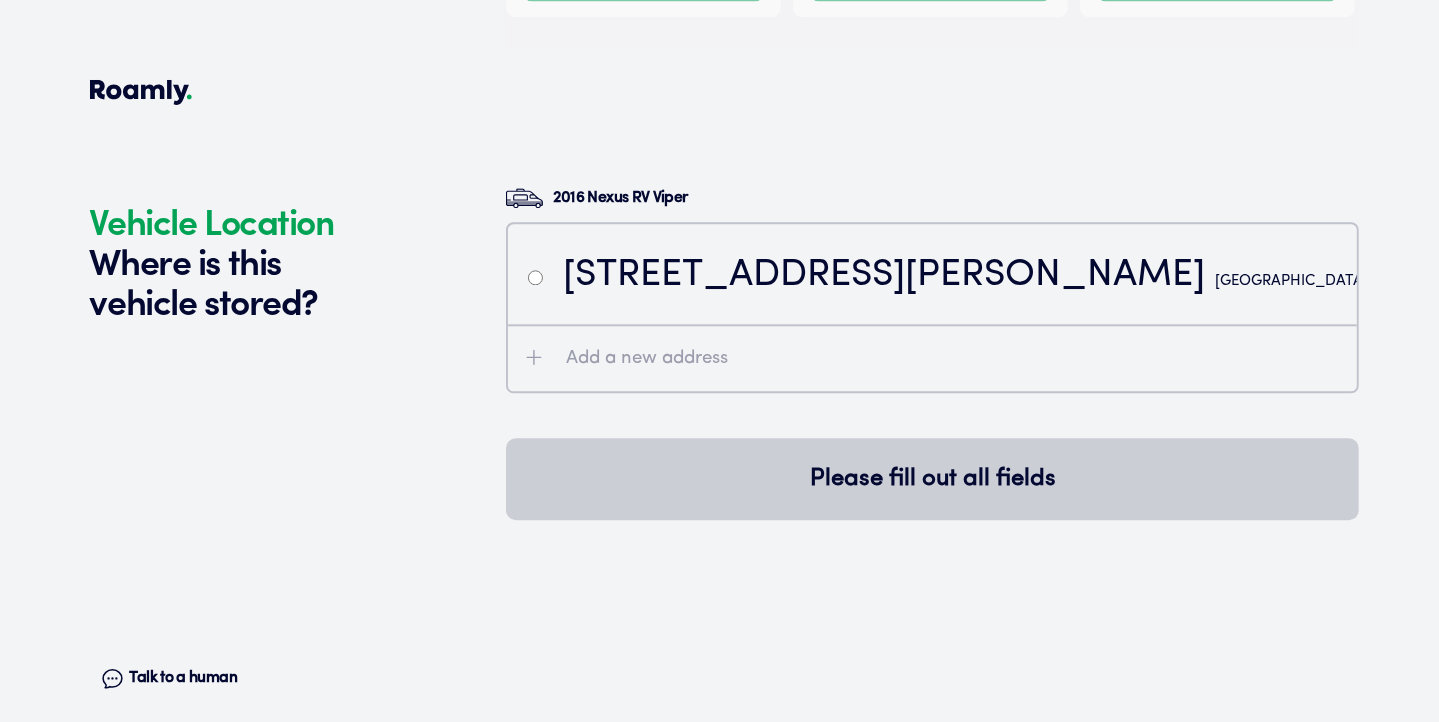 scroll, scrollTop: 4574, scrollLeft: 0, axis: vertical 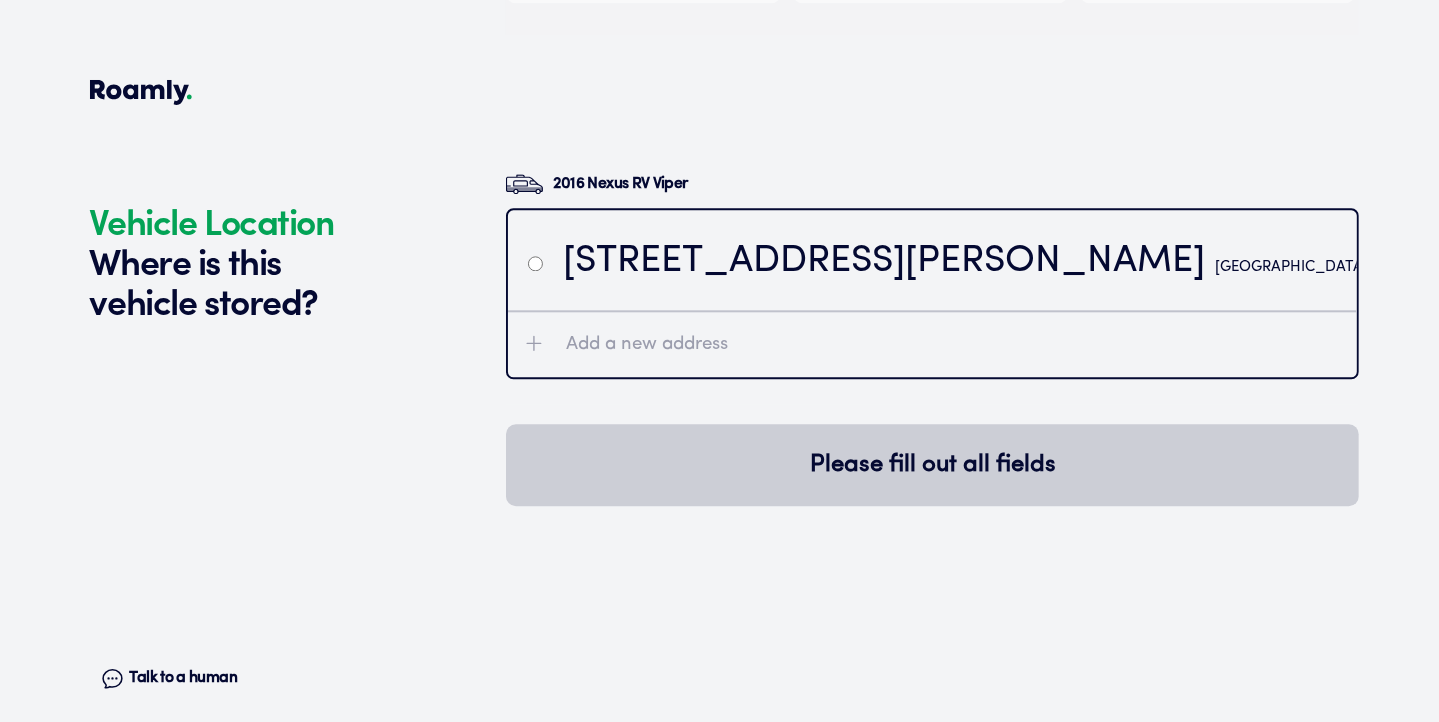 click on "Add a new address" at bounding box center (647, 345) 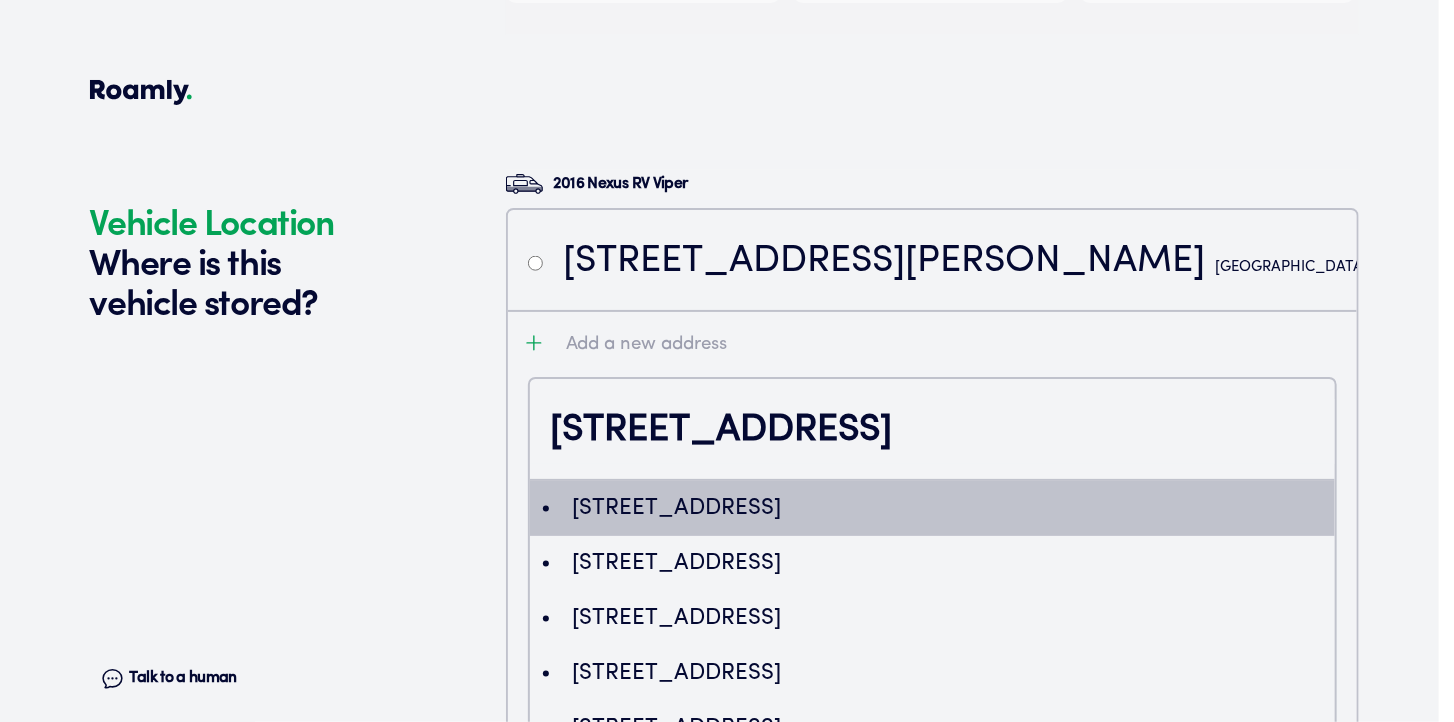 type on "ChIJob601D6VNogRDmWZIAidTks" 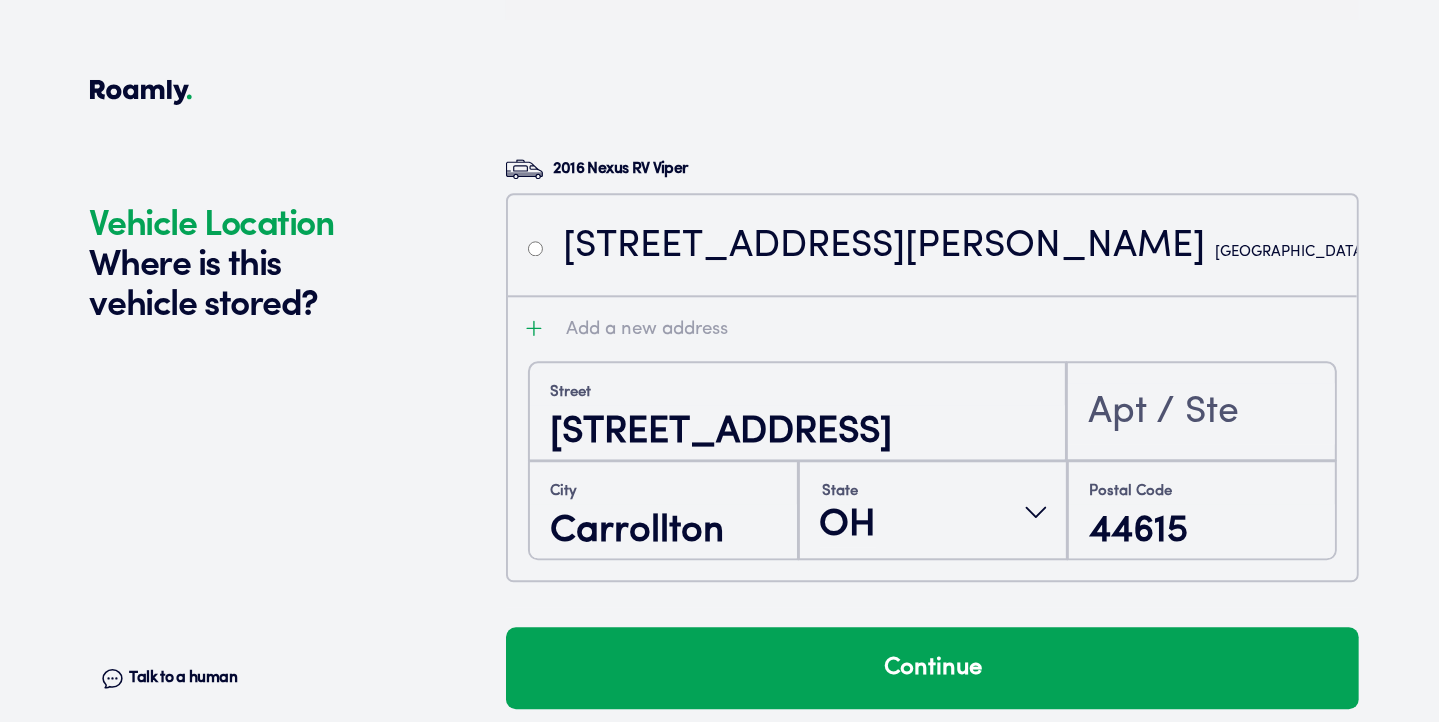 scroll, scrollTop: 4604, scrollLeft: 0, axis: vertical 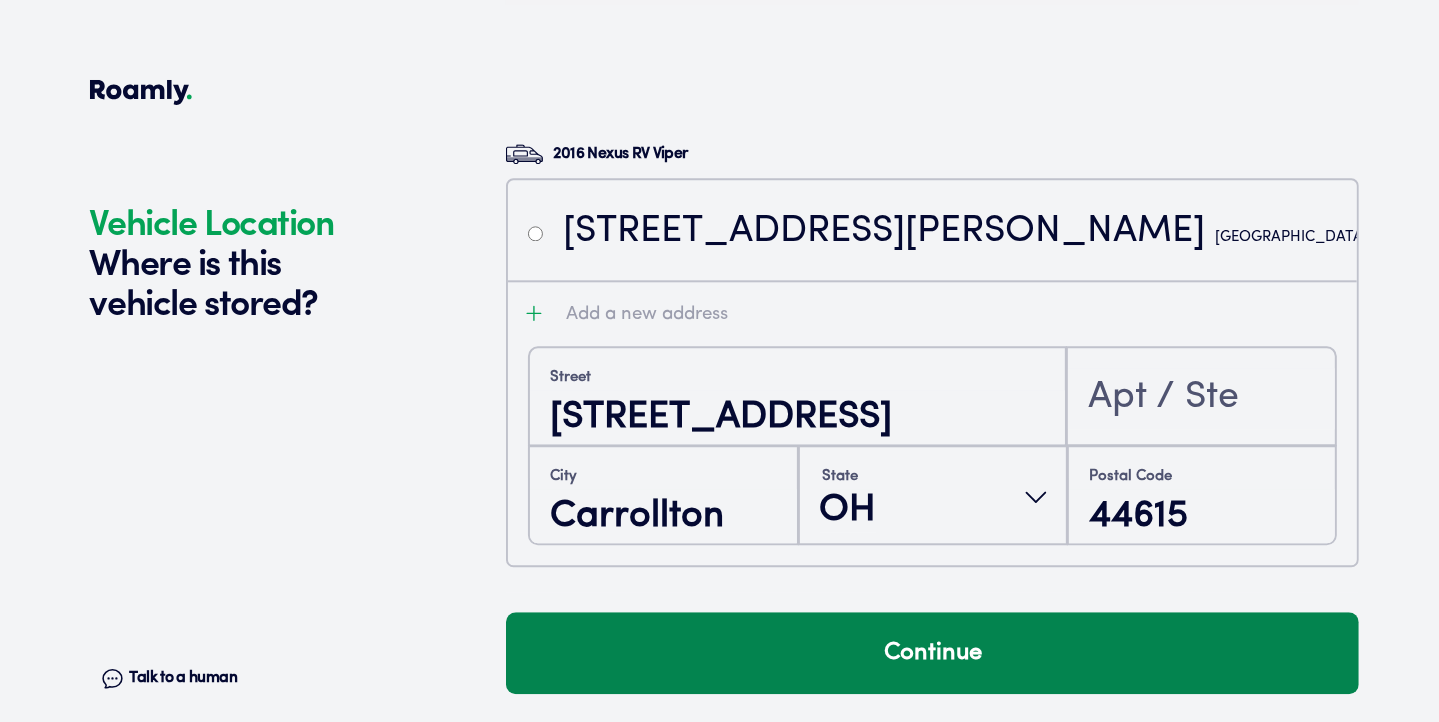 click on "Continue" at bounding box center [932, 653] 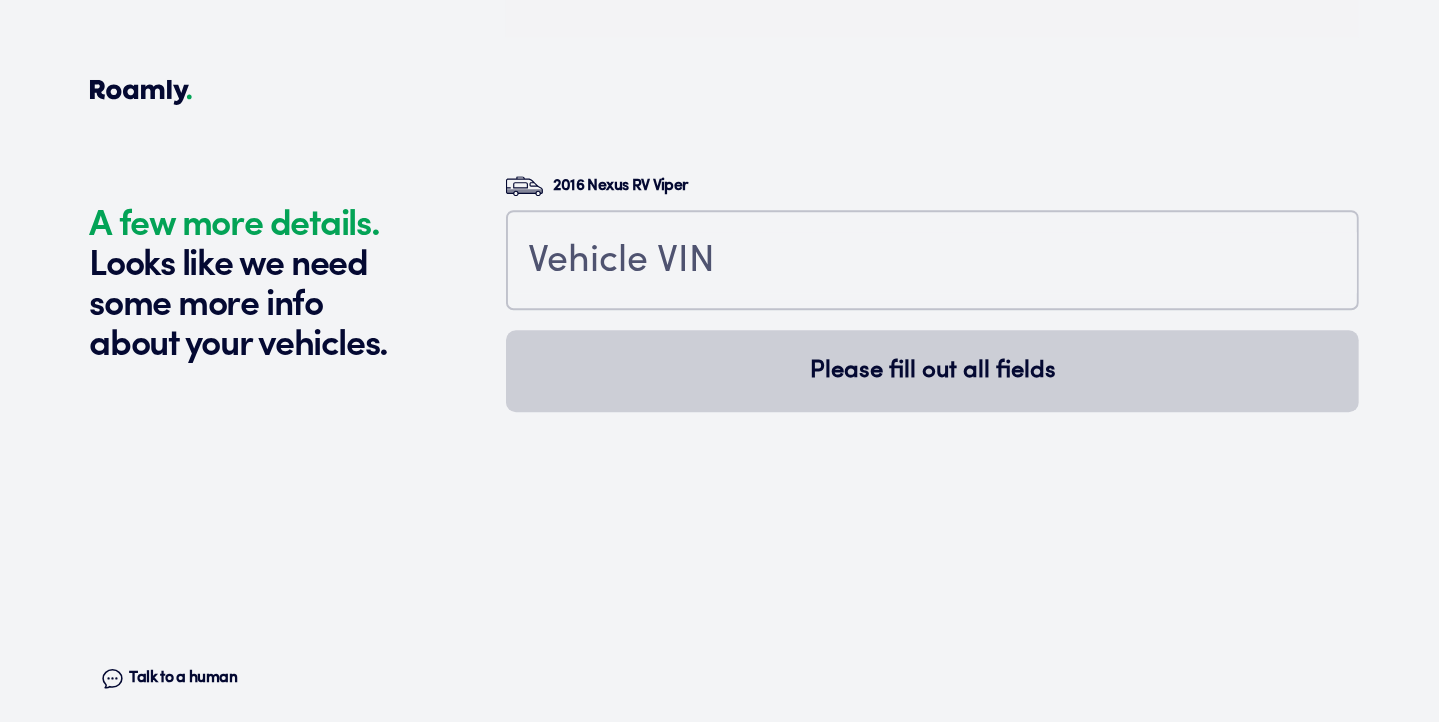 scroll, scrollTop: 5212, scrollLeft: 0, axis: vertical 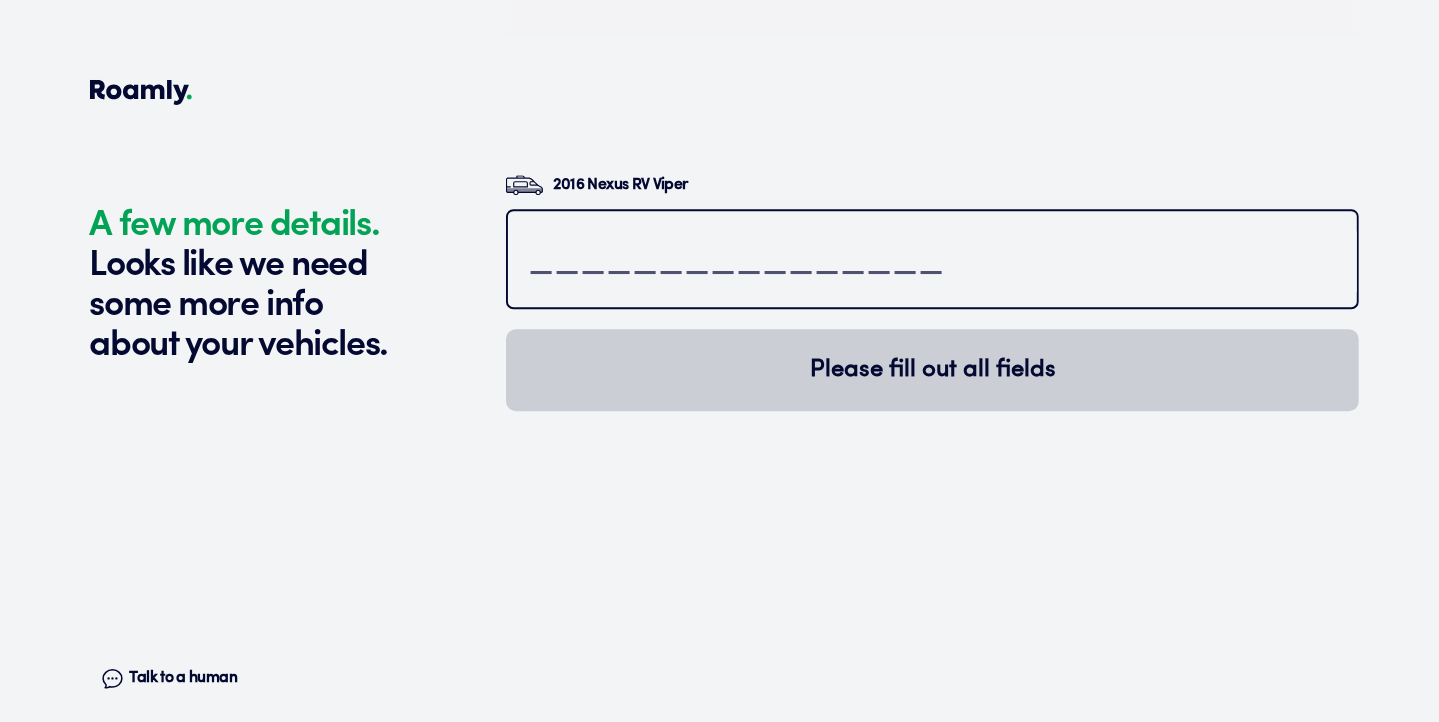 click at bounding box center (932, 261) 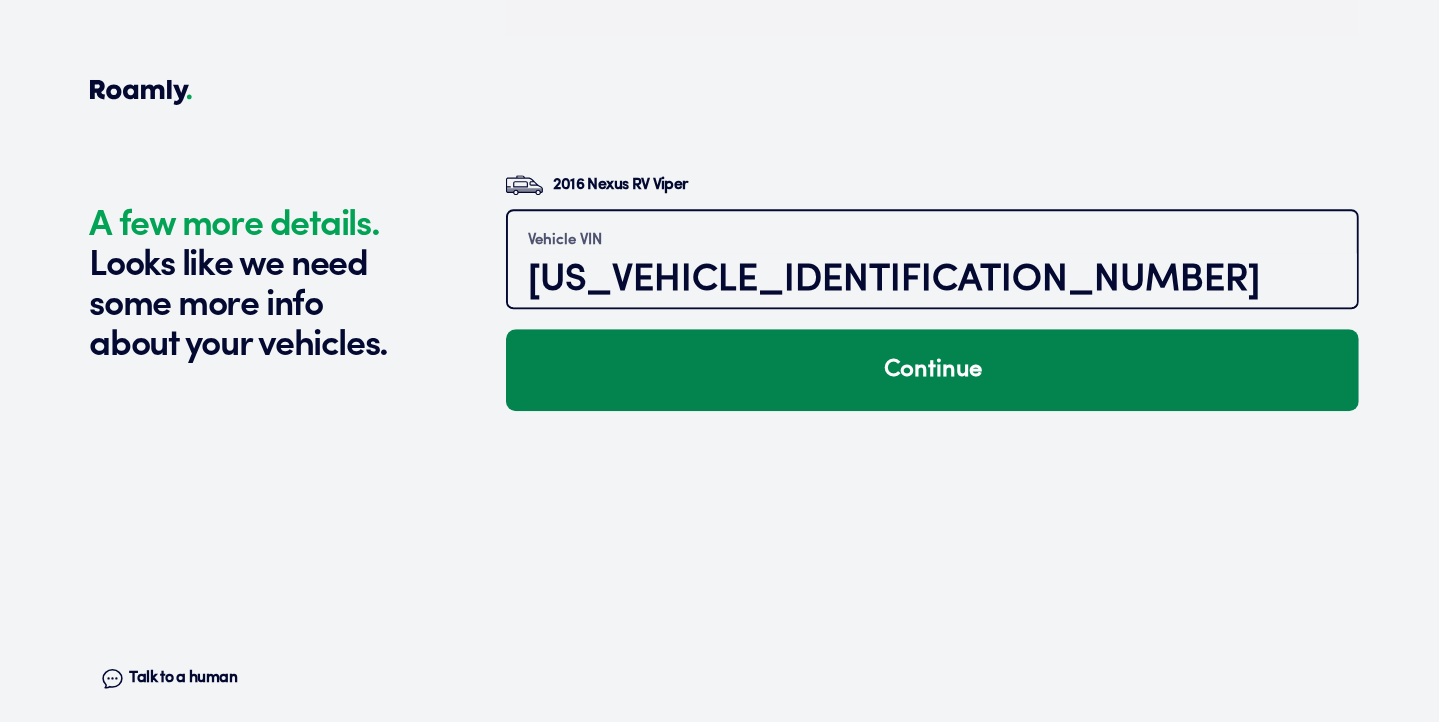 type on "[US_VEHICLE_IDENTIFICATION_NUMBER]" 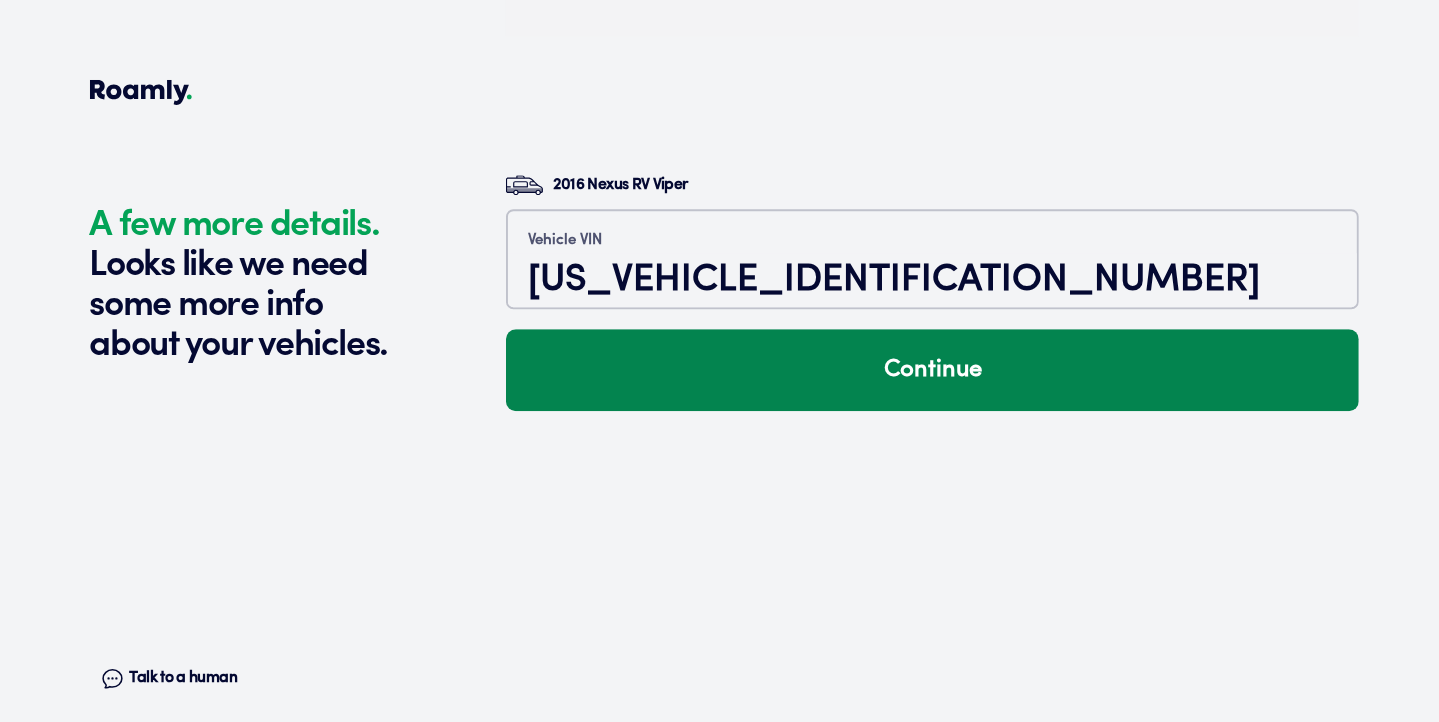 click on "Continue" at bounding box center [932, 370] 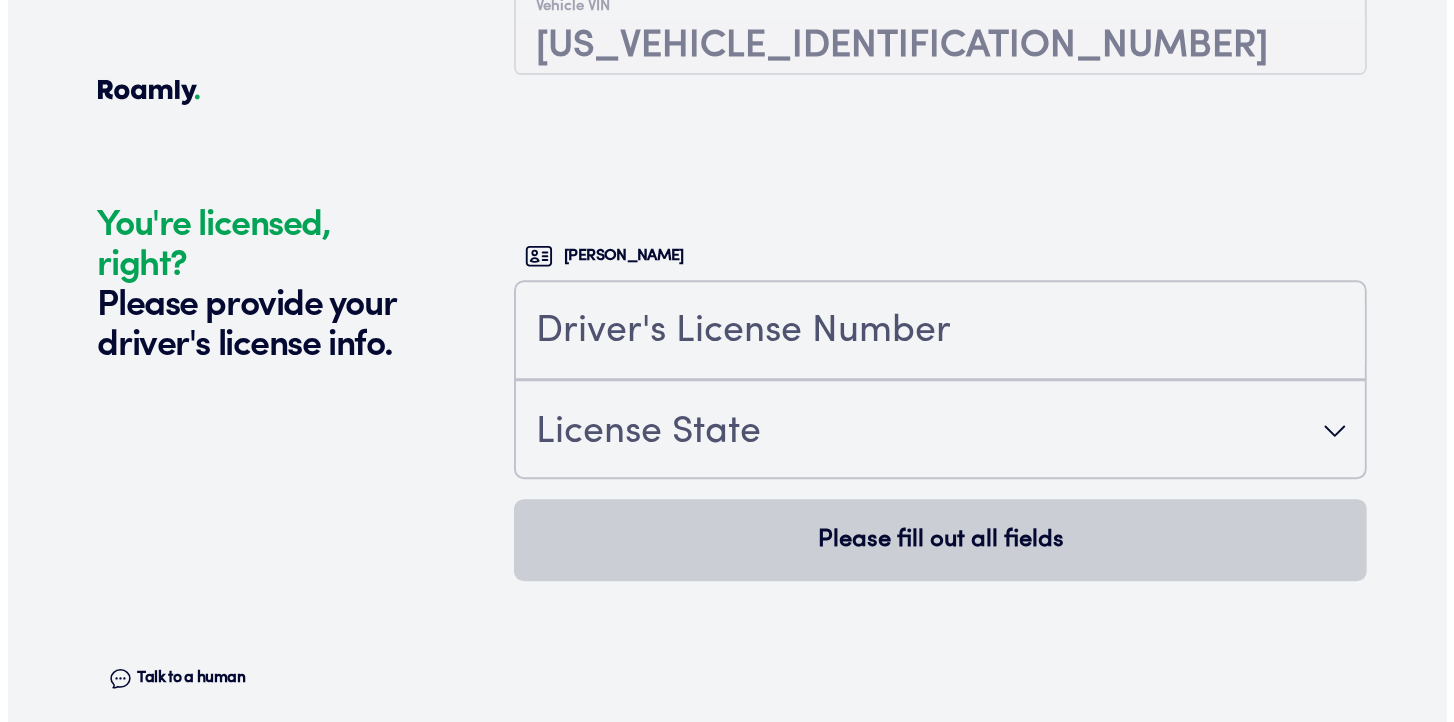 scroll, scrollTop: 5555, scrollLeft: 0, axis: vertical 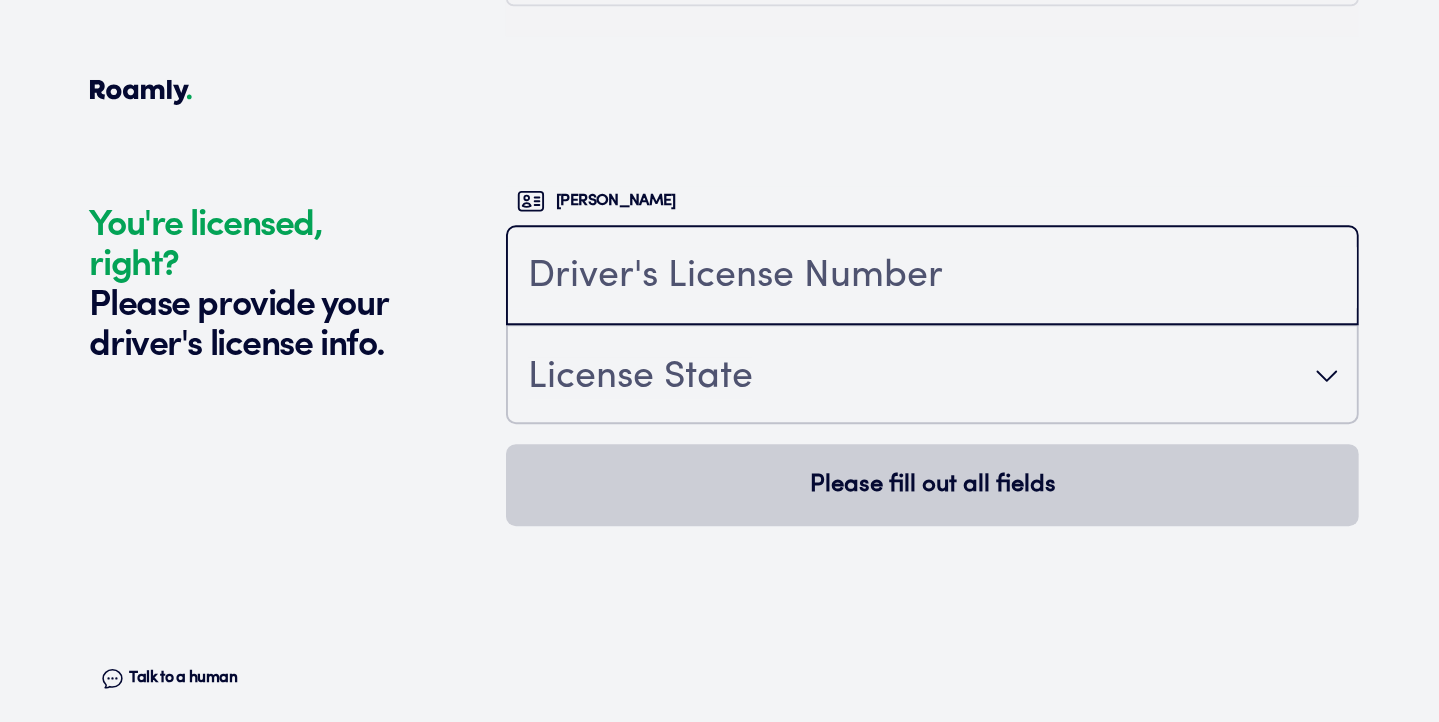 click at bounding box center (932, 277) 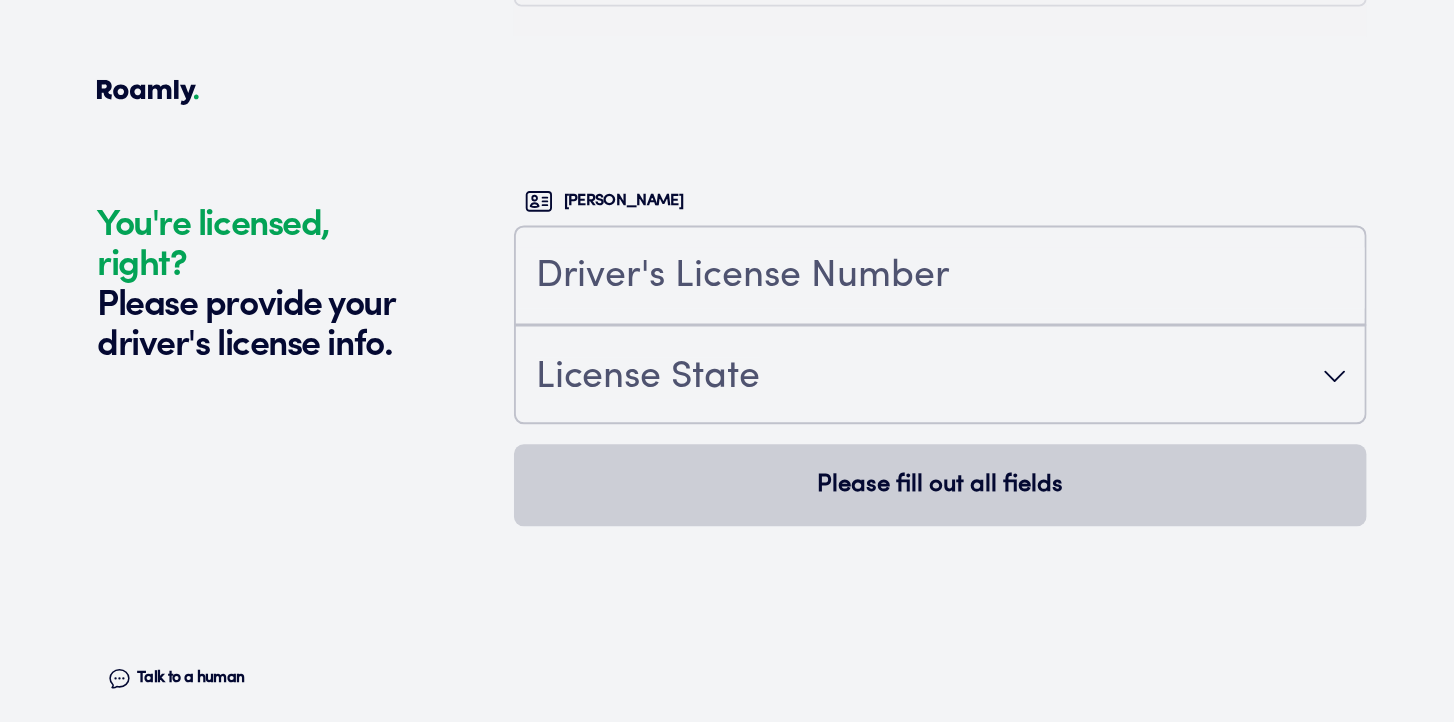 click on "License State" at bounding box center [940, 376] 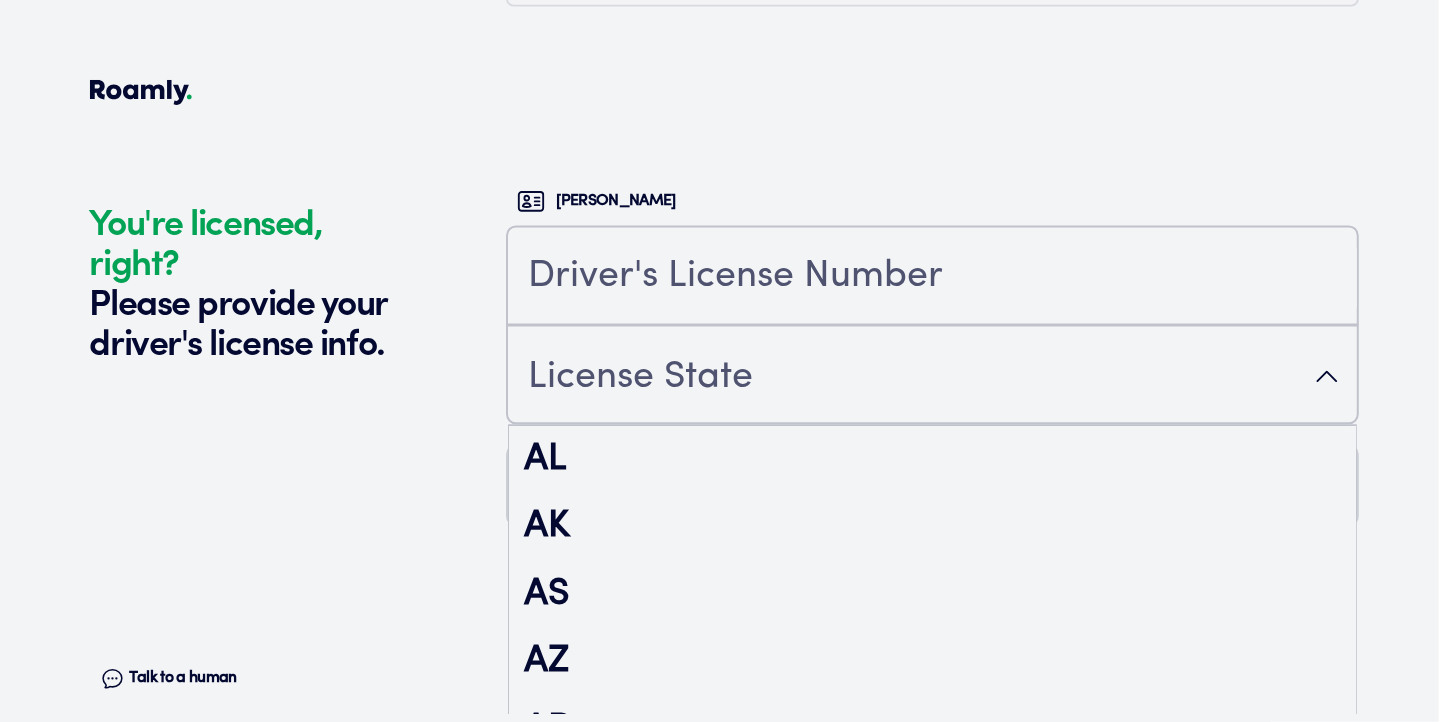 scroll, scrollTop: 2269, scrollLeft: 0, axis: vertical 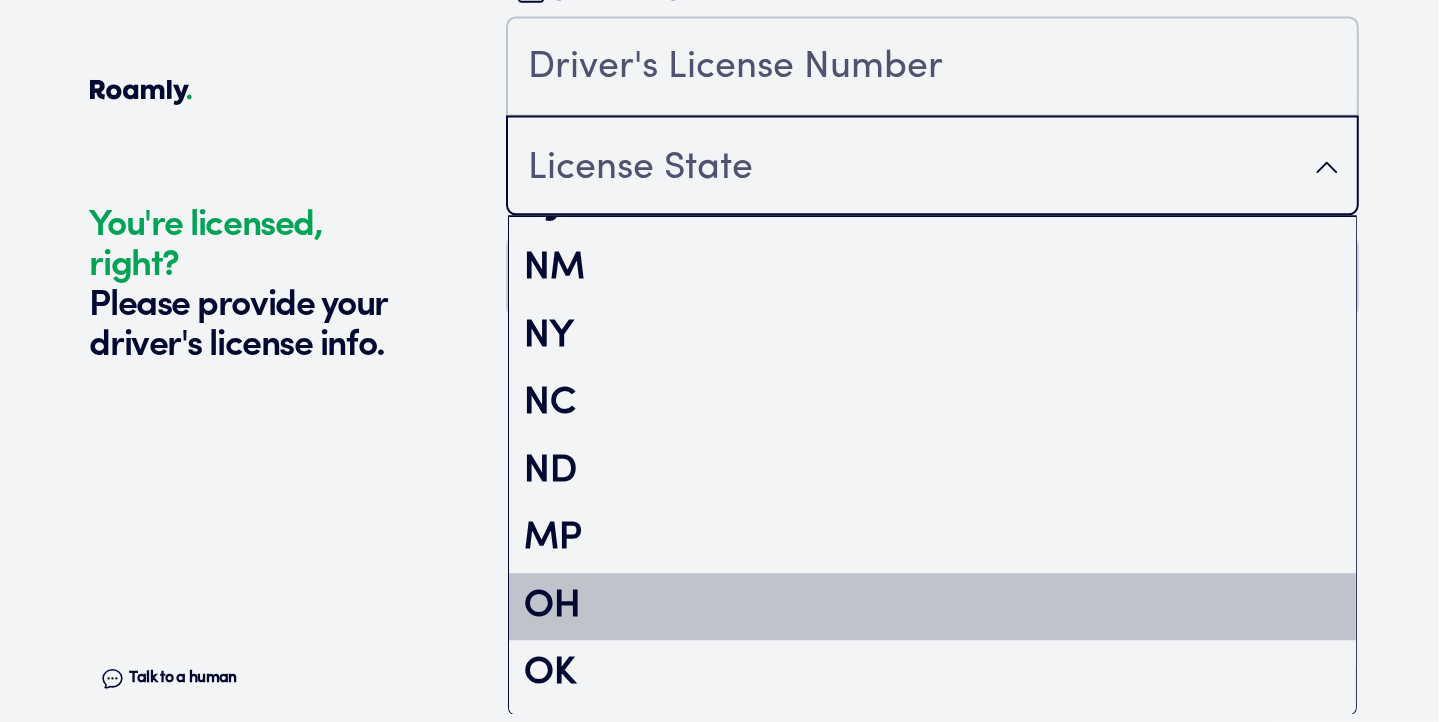 click on "OH" at bounding box center (932, 607) 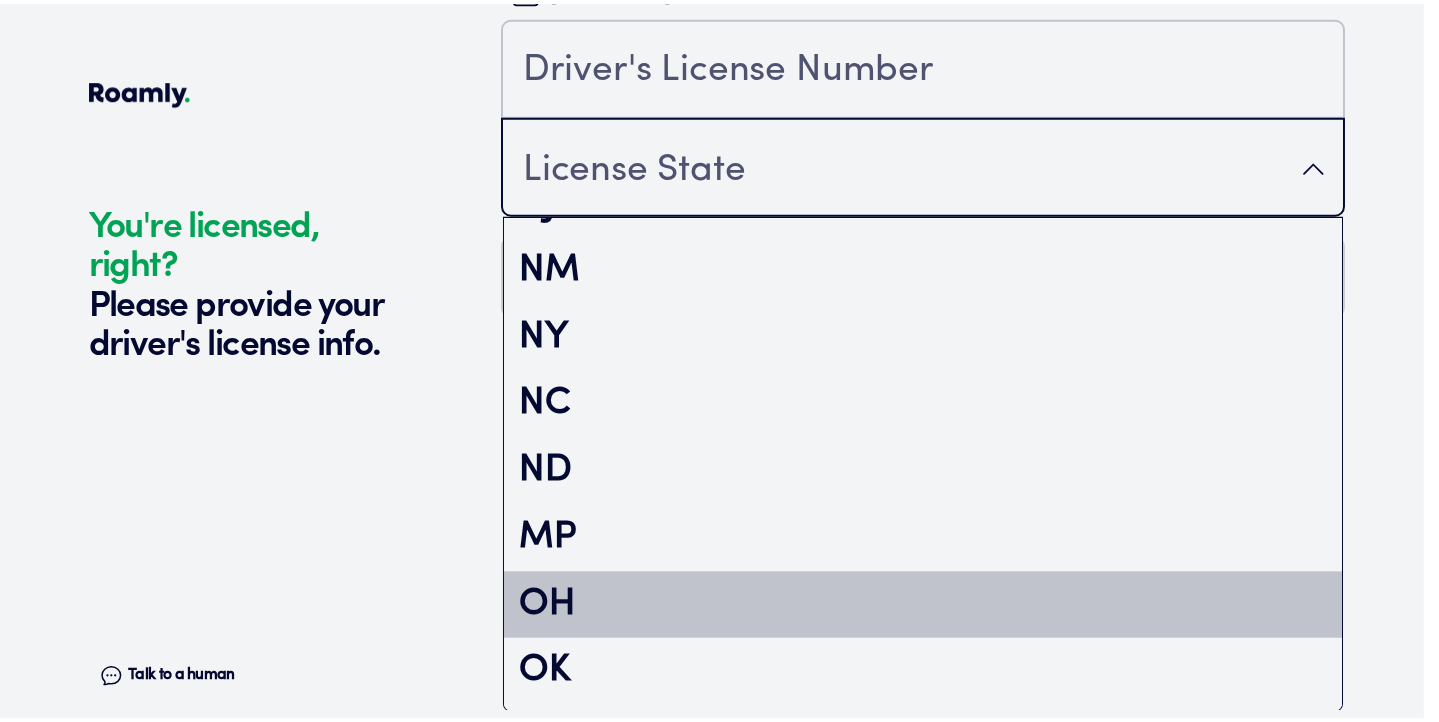scroll, scrollTop: 0, scrollLeft: 0, axis: both 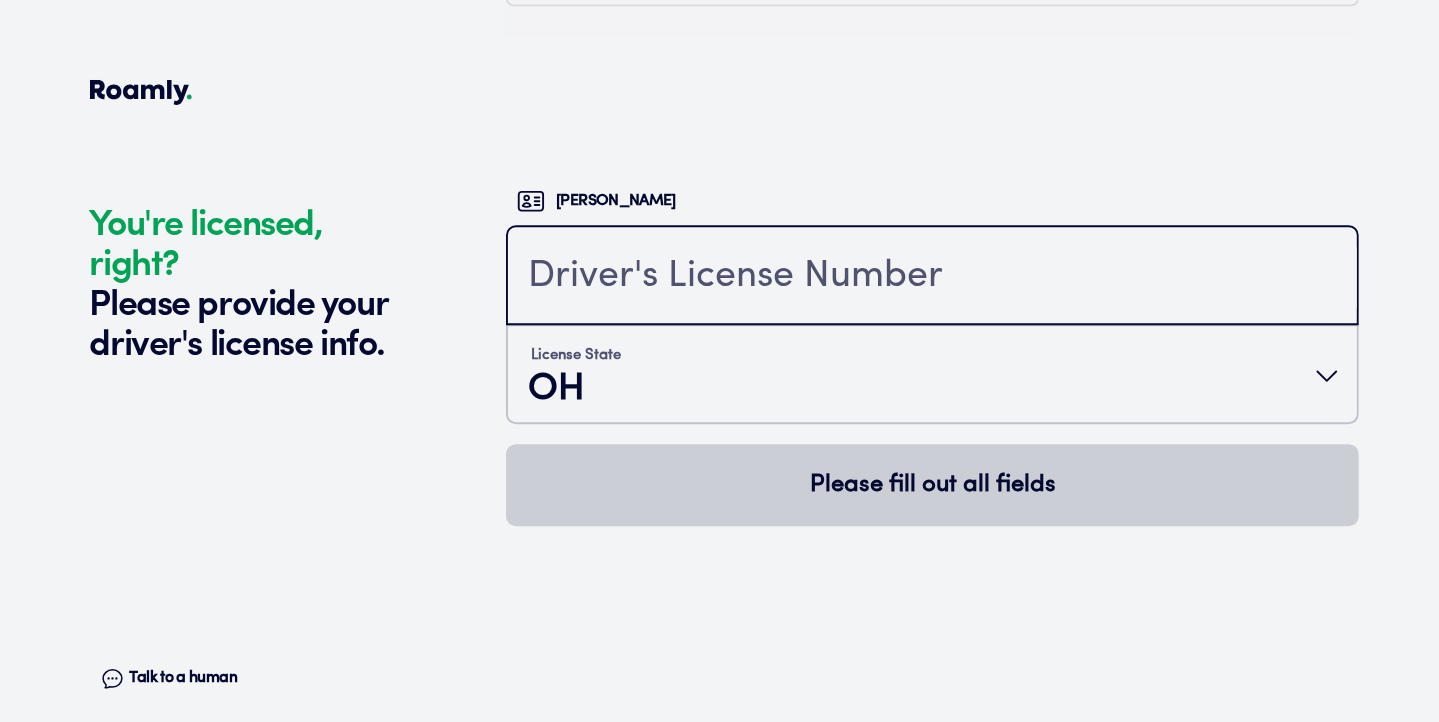 click at bounding box center [932, 277] 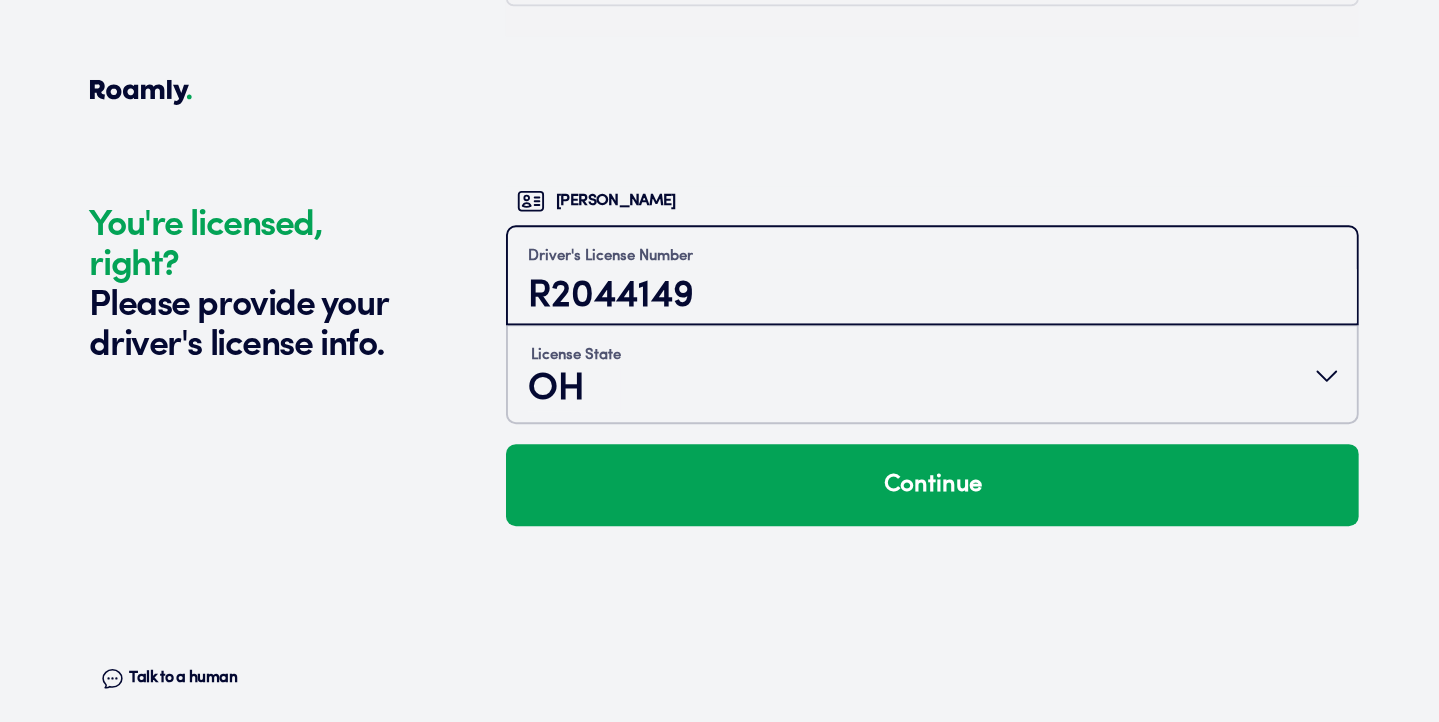 drag, startPoint x: 567, startPoint y: 295, endPoint x: 556, endPoint y: 289, distance: 12.529964 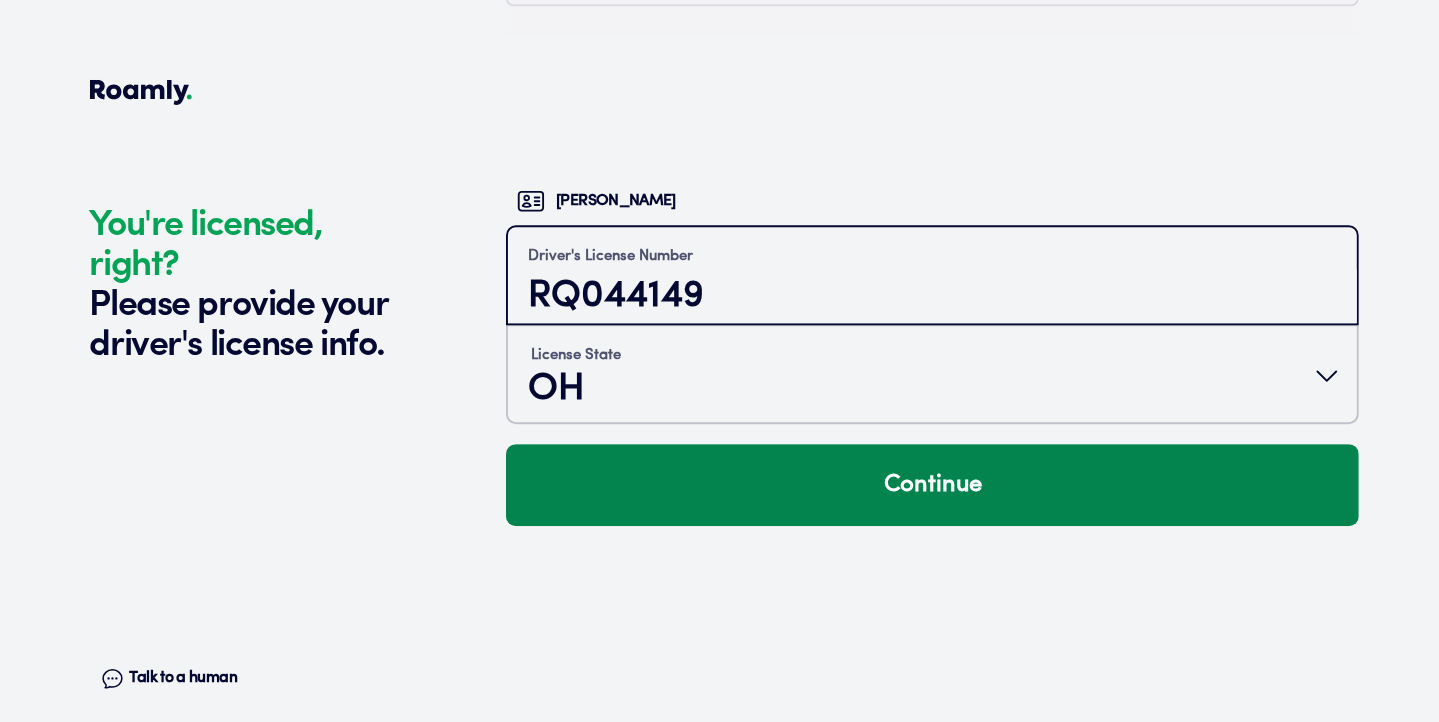 type on "RQ044149" 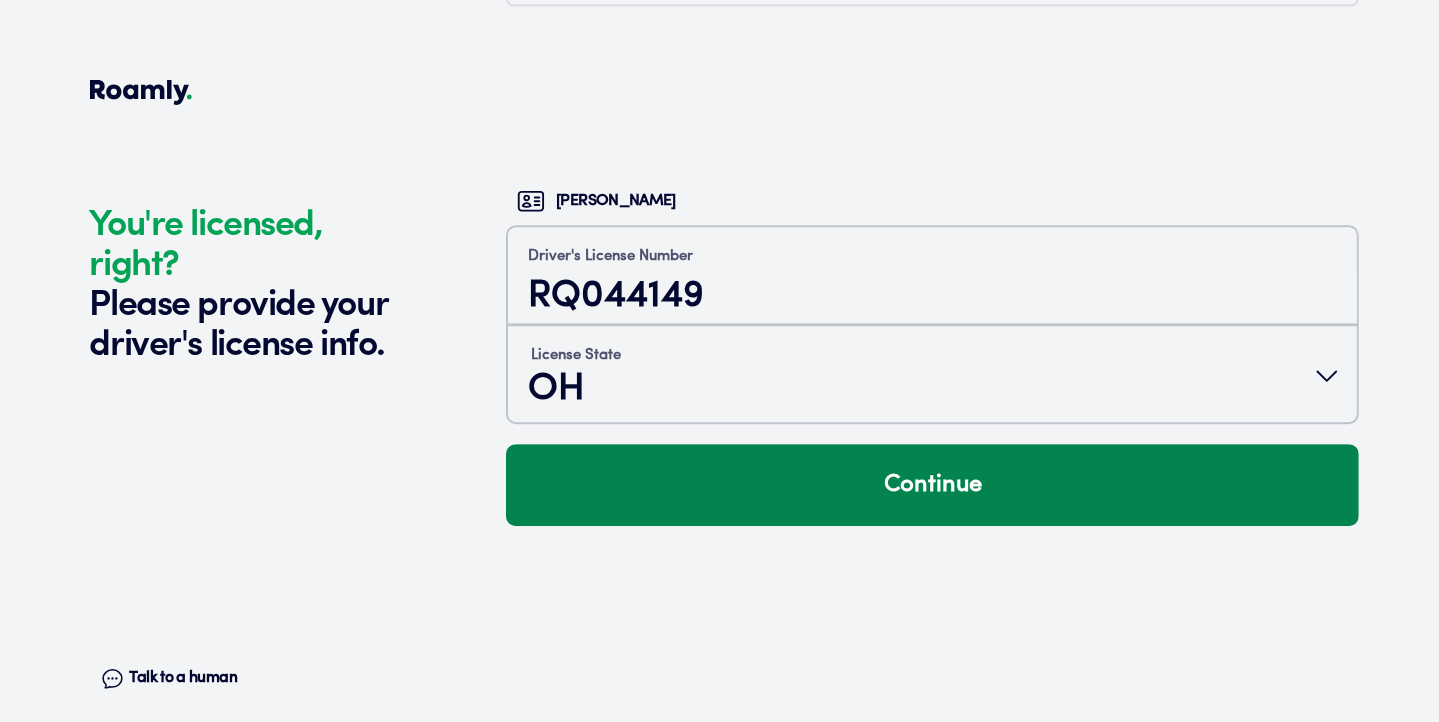 click on "Continue" at bounding box center [932, 485] 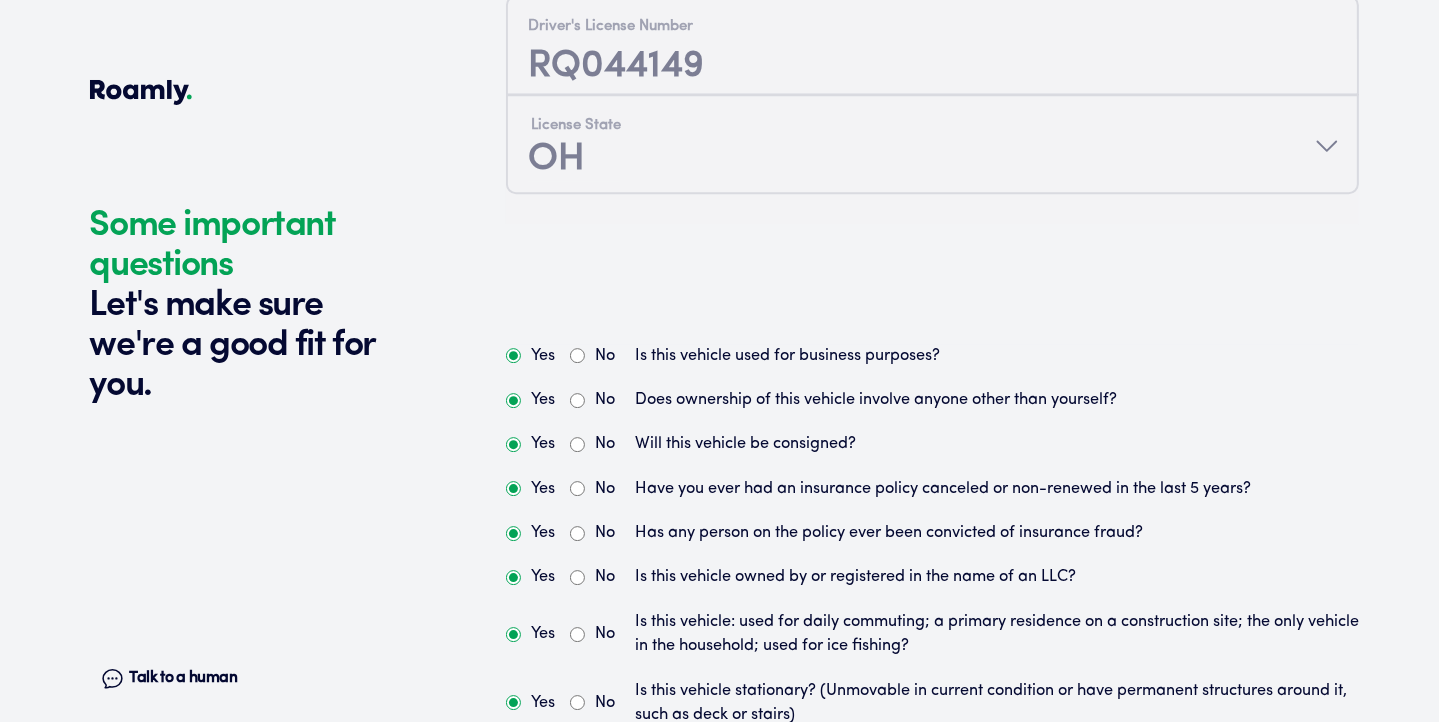 scroll, scrollTop: 5827, scrollLeft: 0, axis: vertical 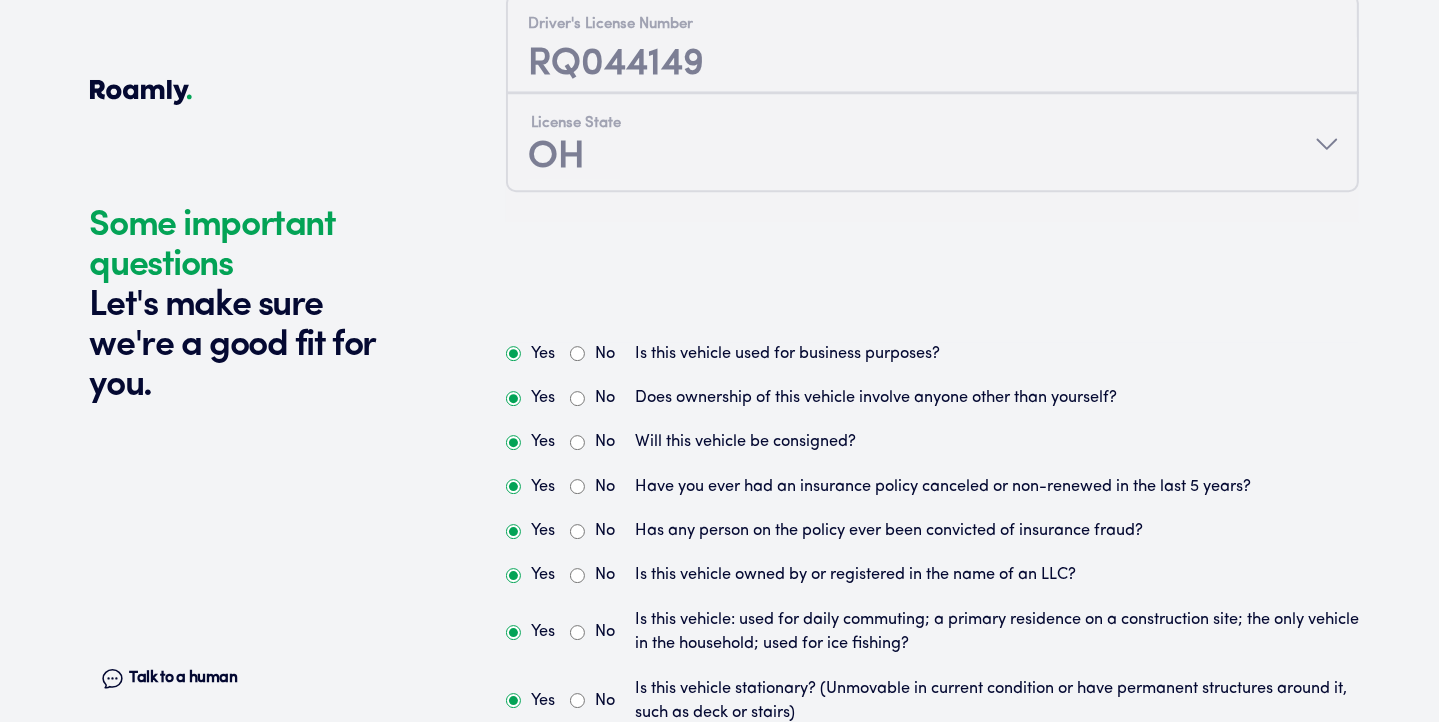 click on "No" at bounding box center [577, 353] 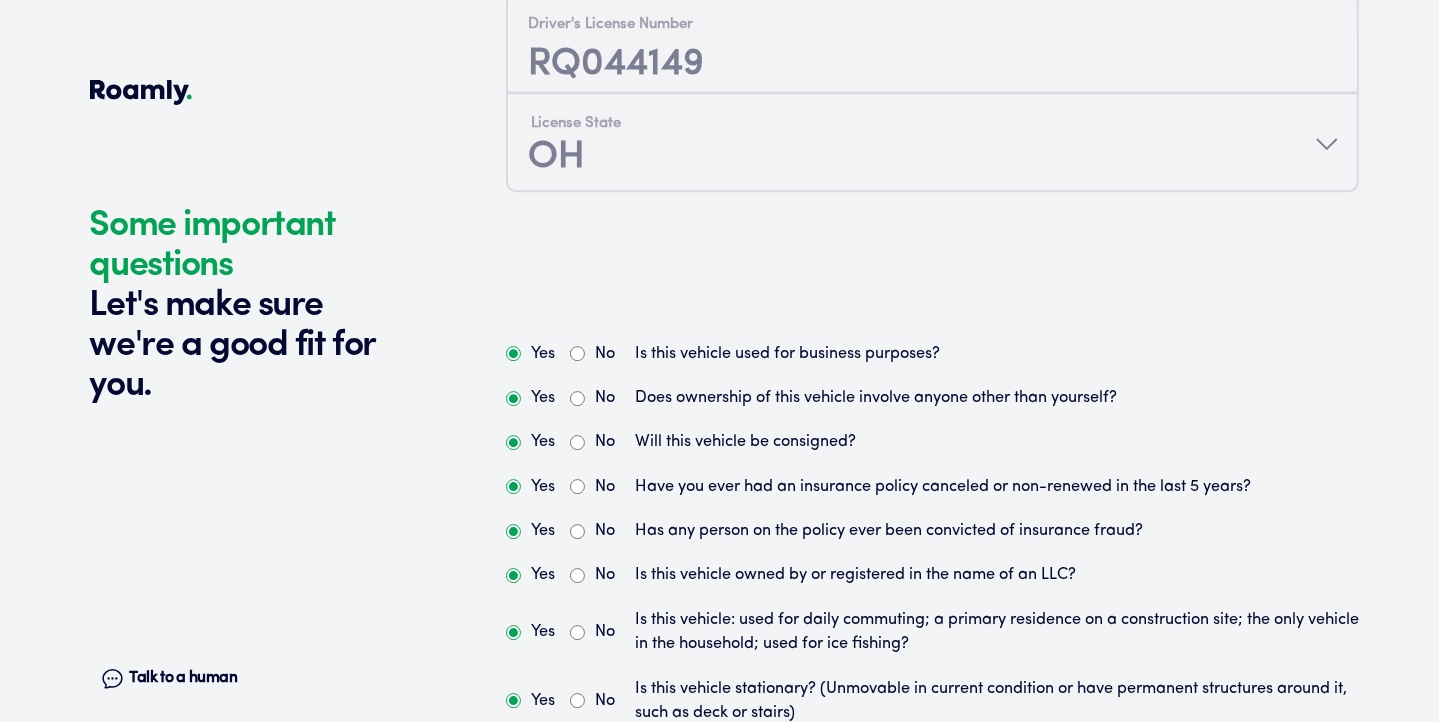 radio on "true" 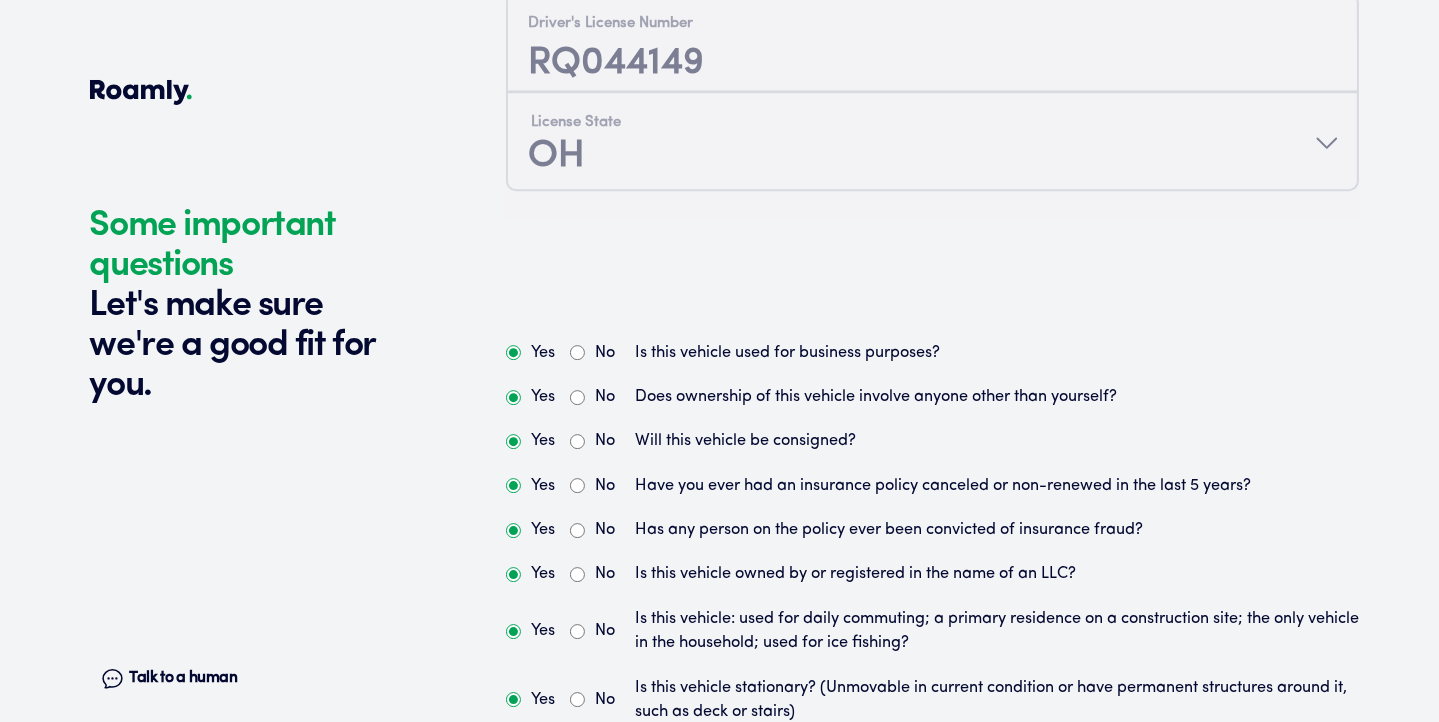 scroll, scrollTop: 5927, scrollLeft: 0, axis: vertical 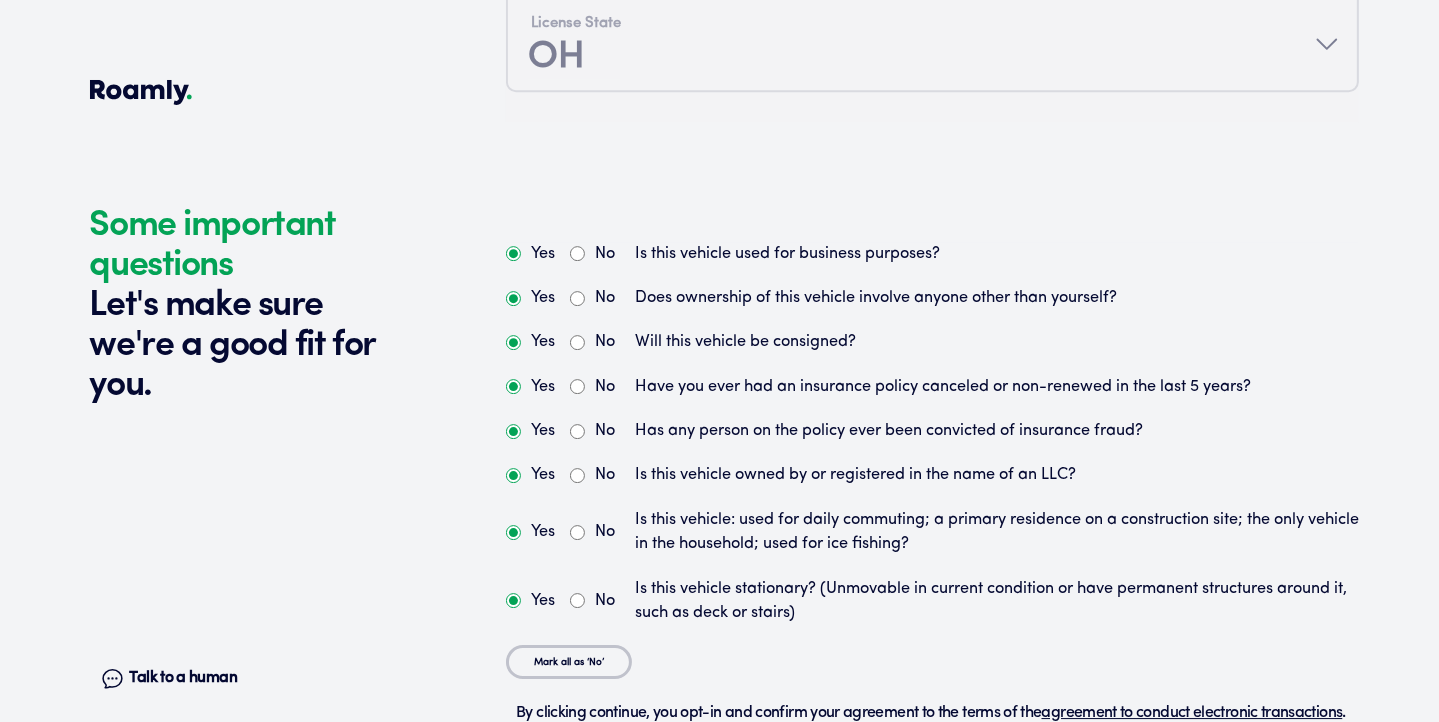 click on "No" at bounding box center (577, 386) 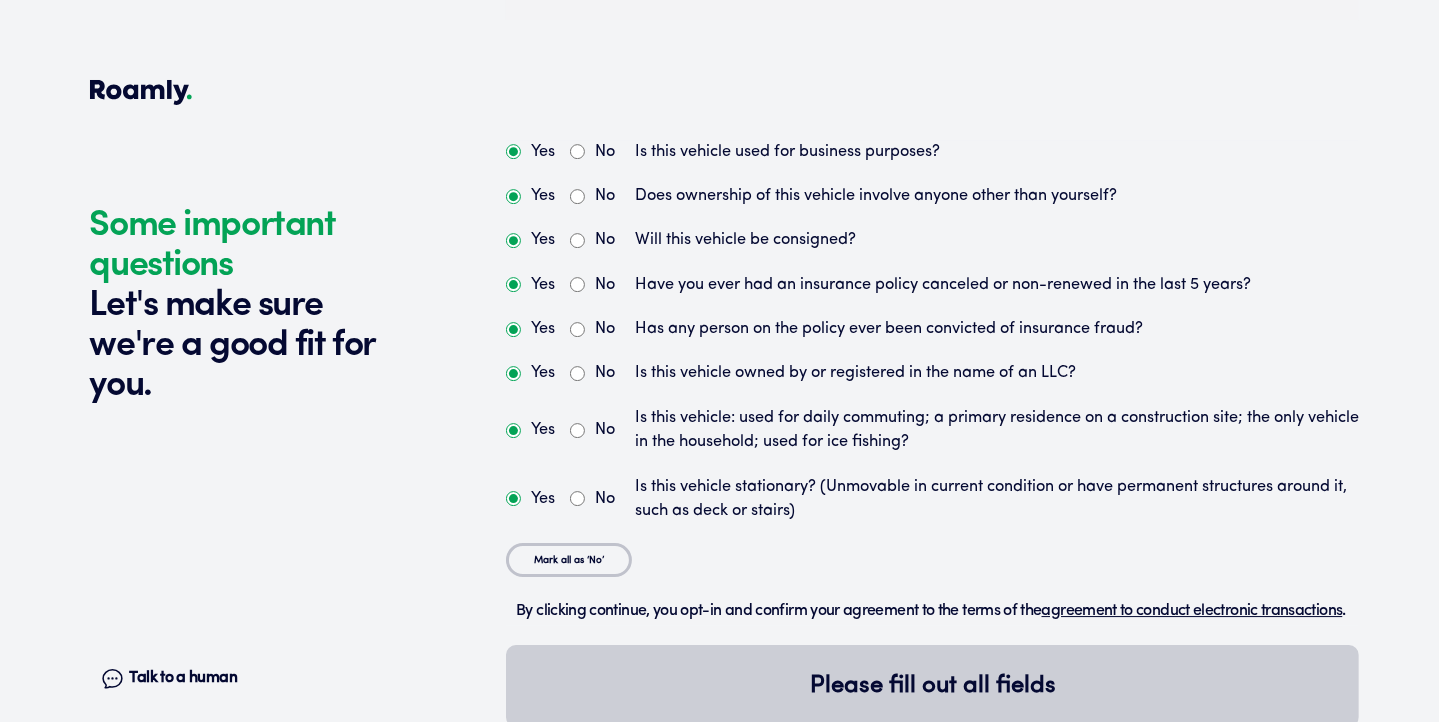 scroll, scrollTop: 6090, scrollLeft: 0, axis: vertical 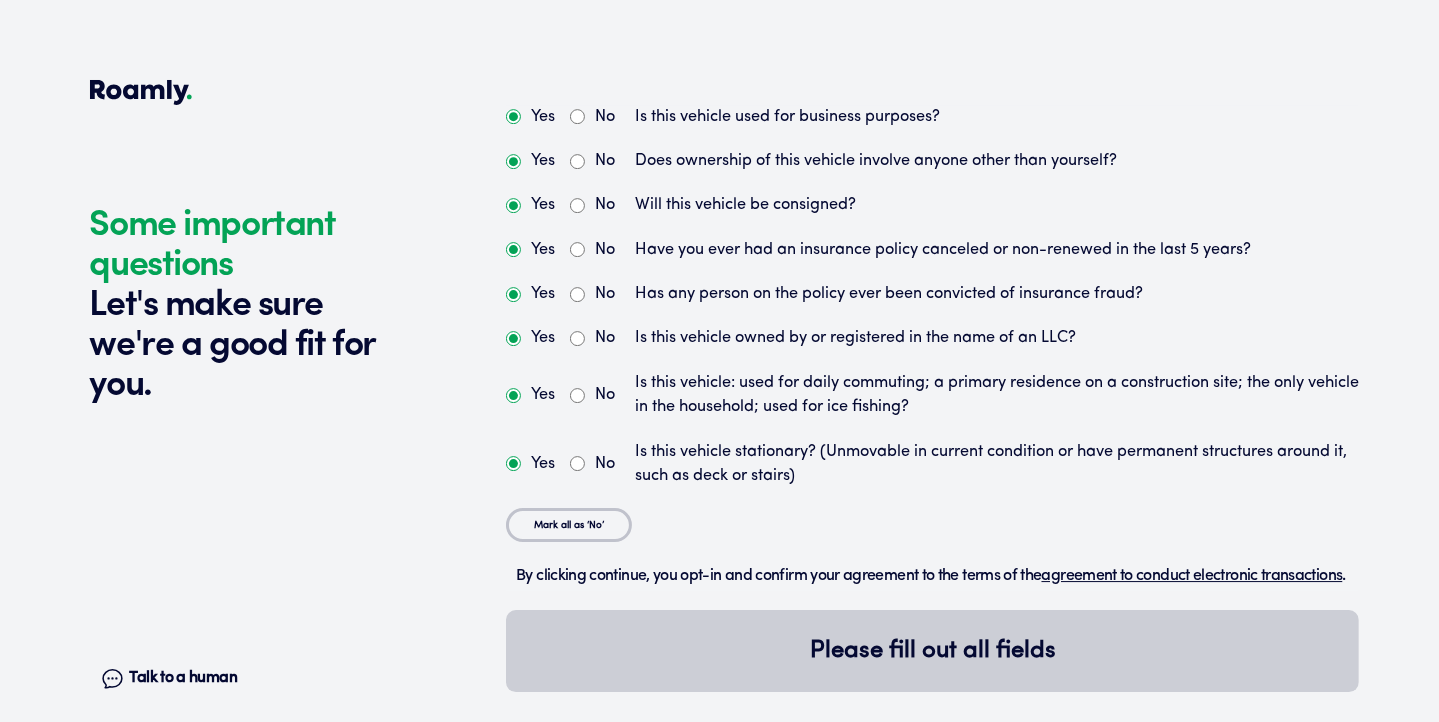 click on "No" at bounding box center (577, 395) 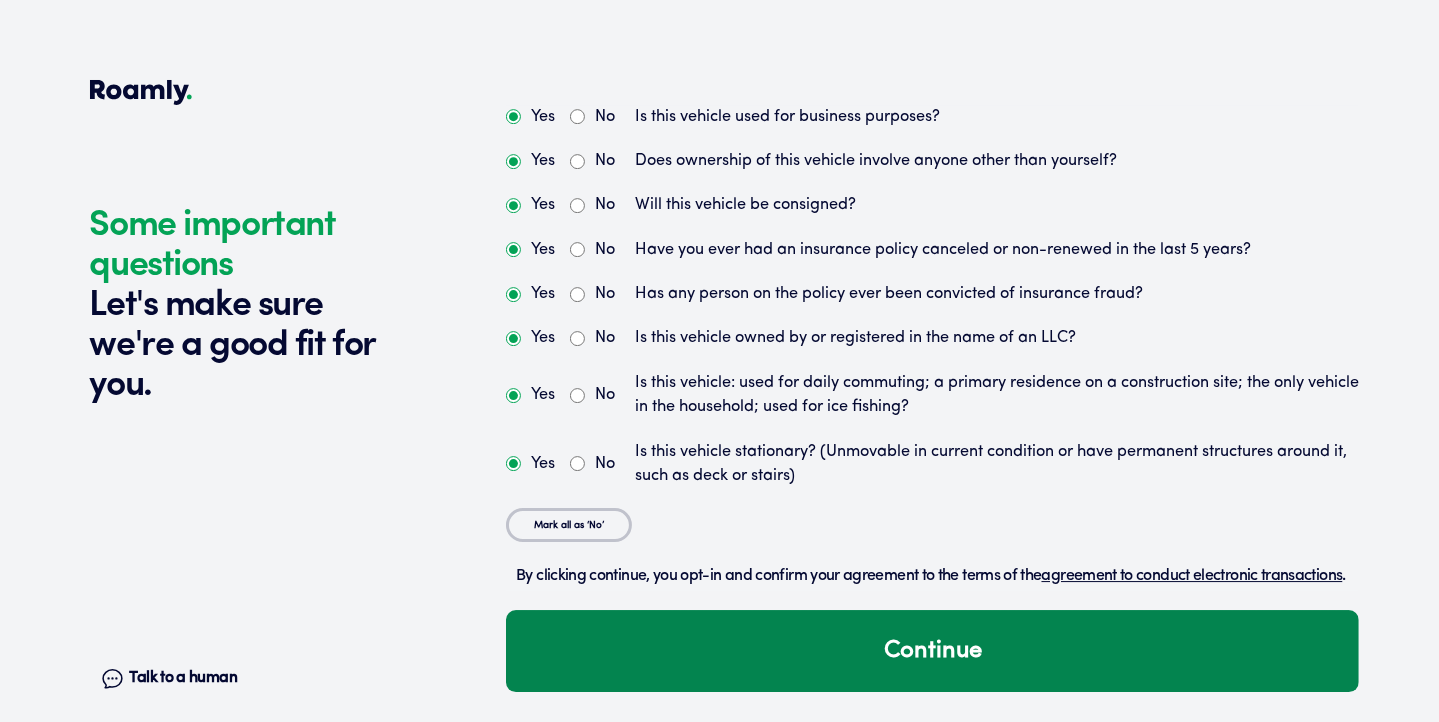 click on "Continue" at bounding box center (932, 651) 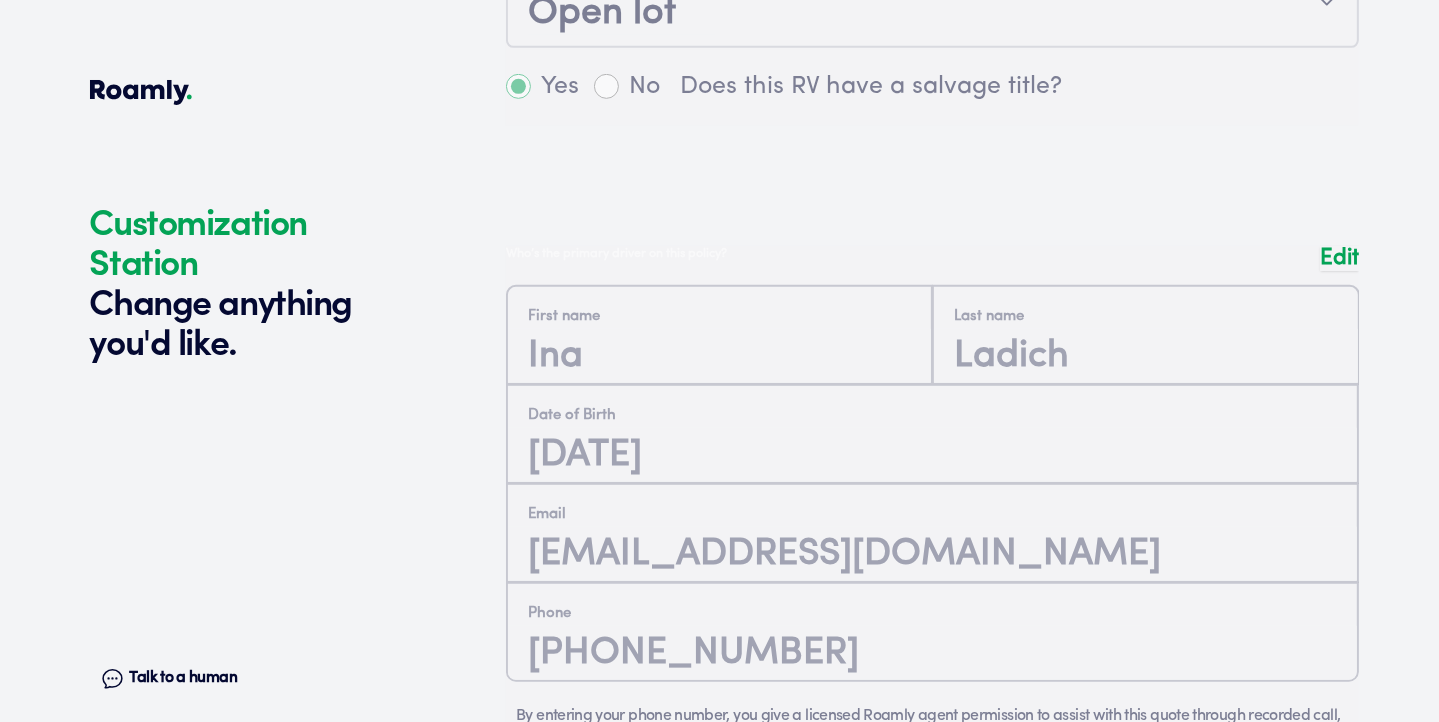scroll, scrollTop: 1084, scrollLeft: 0, axis: vertical 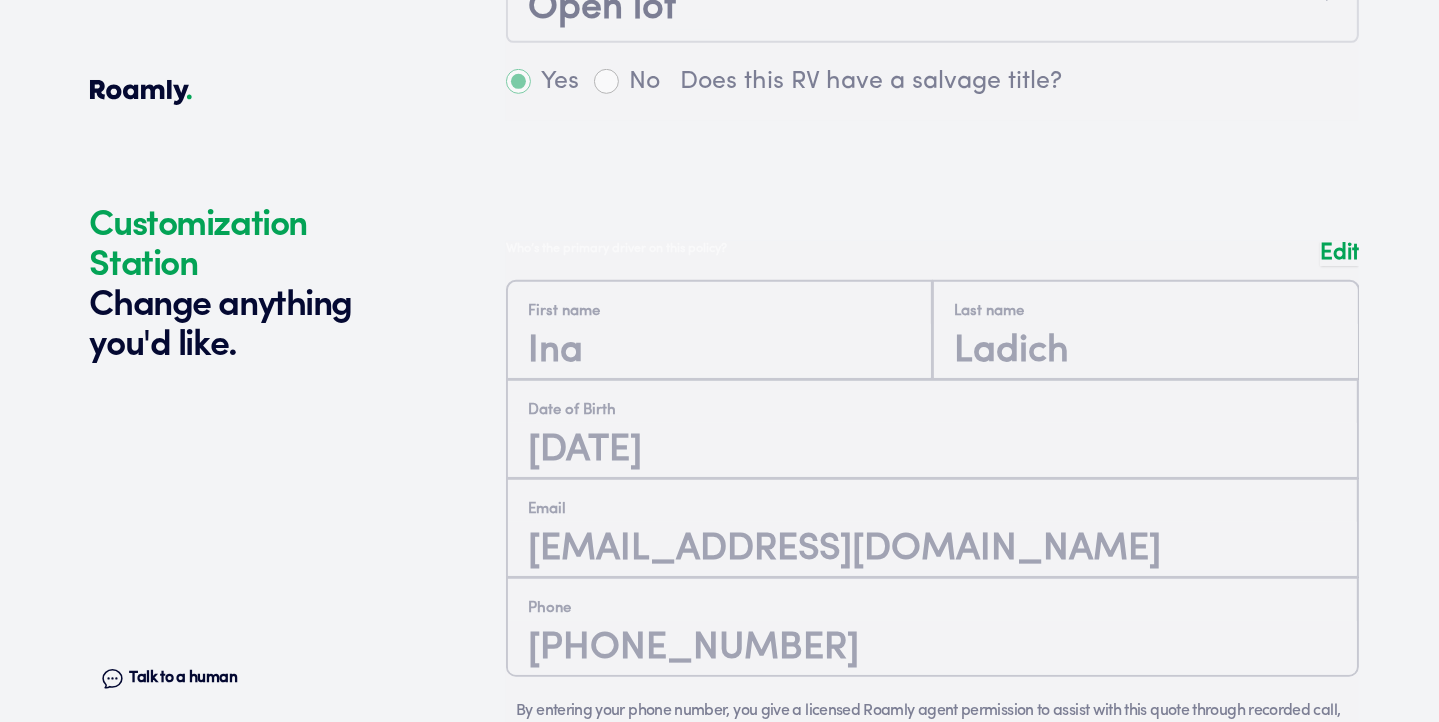 click on "Talk to a human" at bounding box center (183, 678) 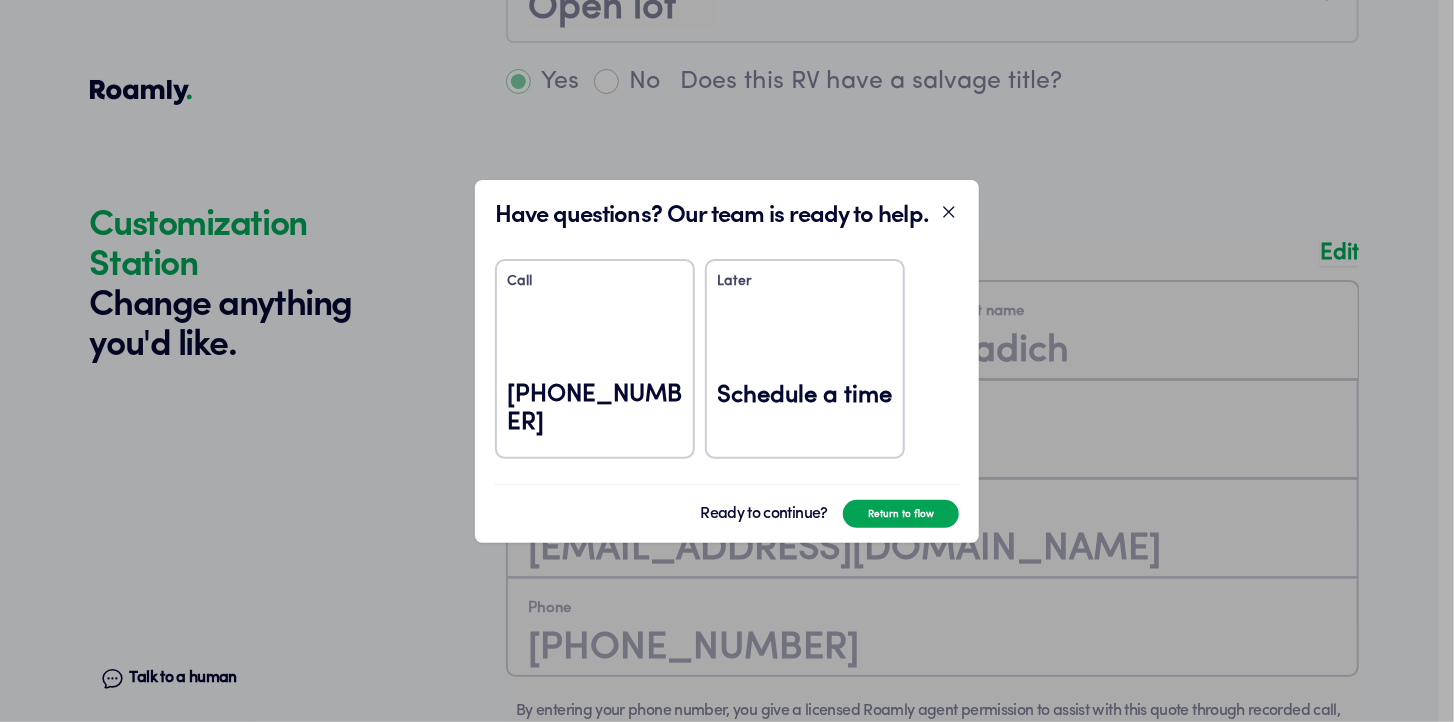 click 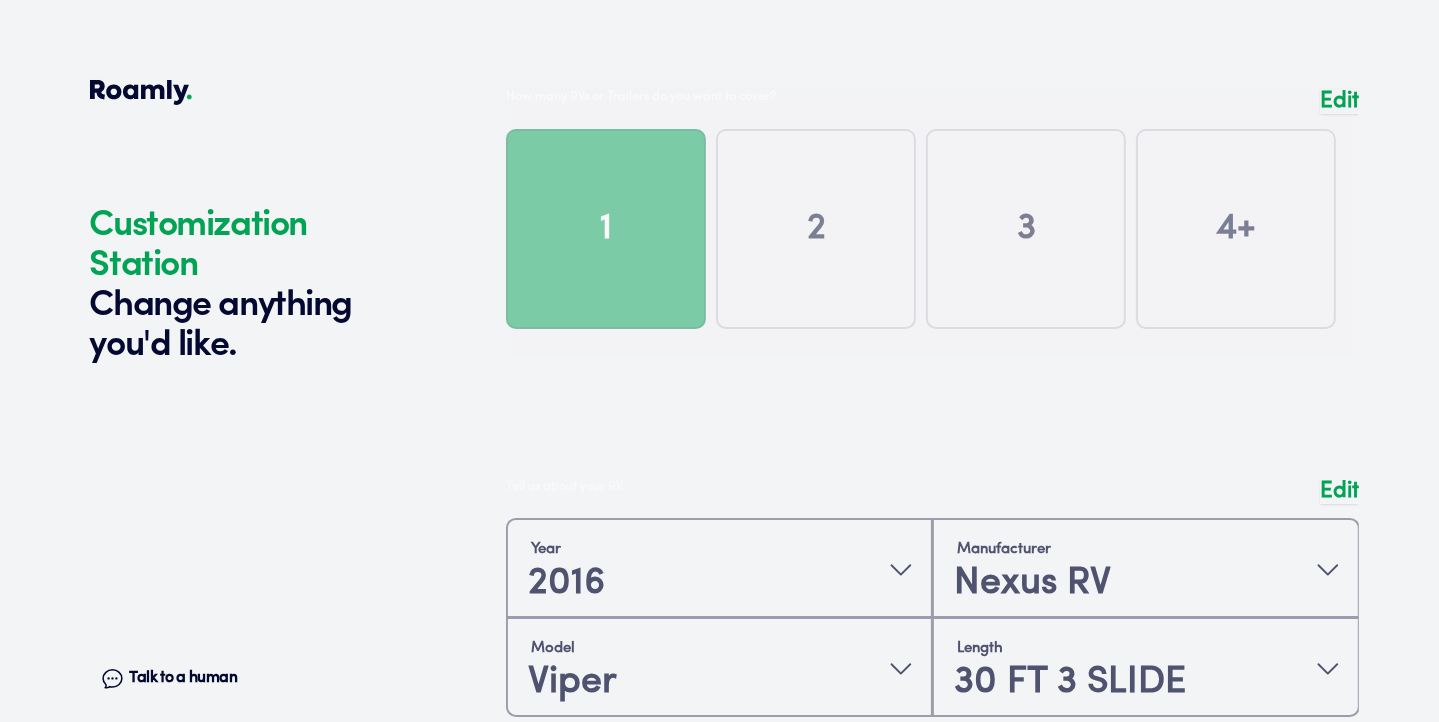 scroll, scrollTop: 0, scrollLeft: 0, axis: both 